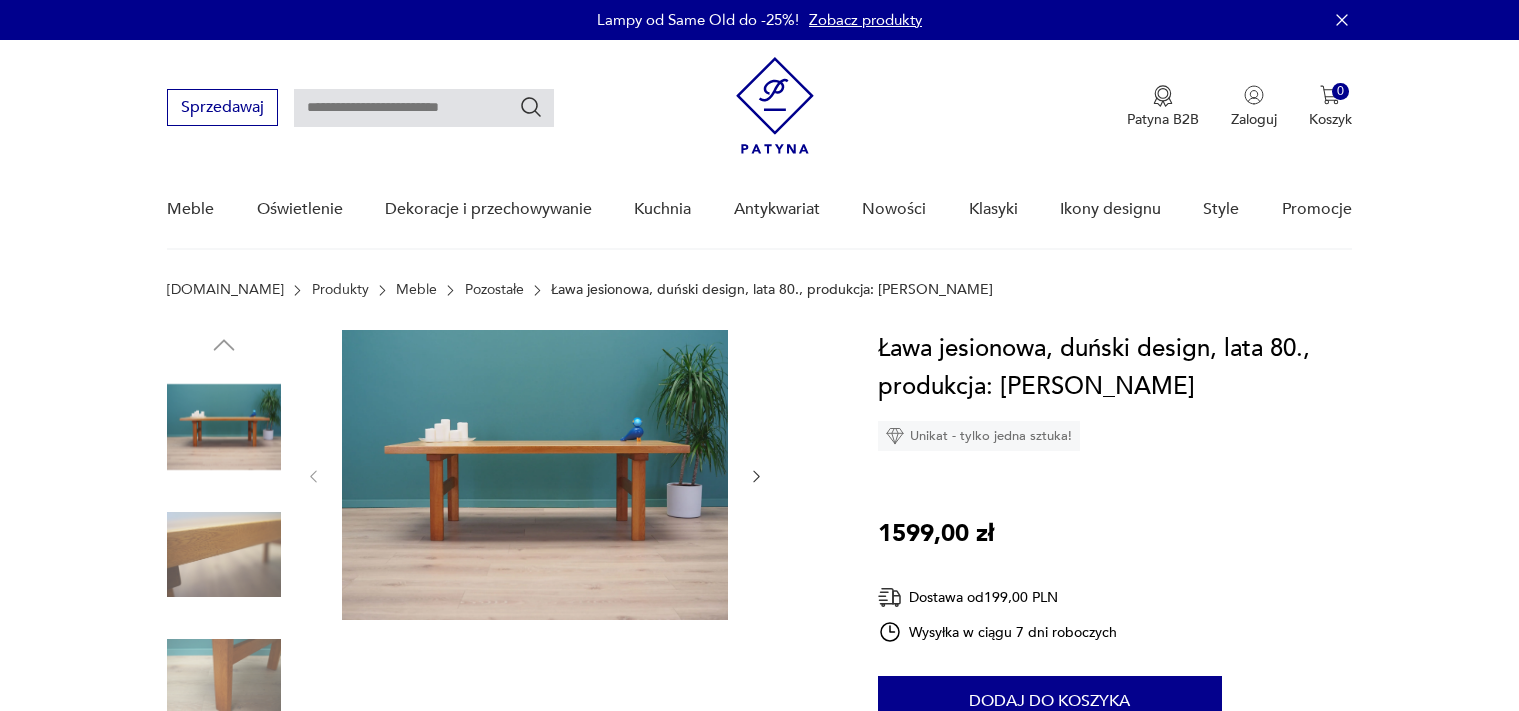 scroll, scrollTop: 0, scrollLeft: 0, axis: both 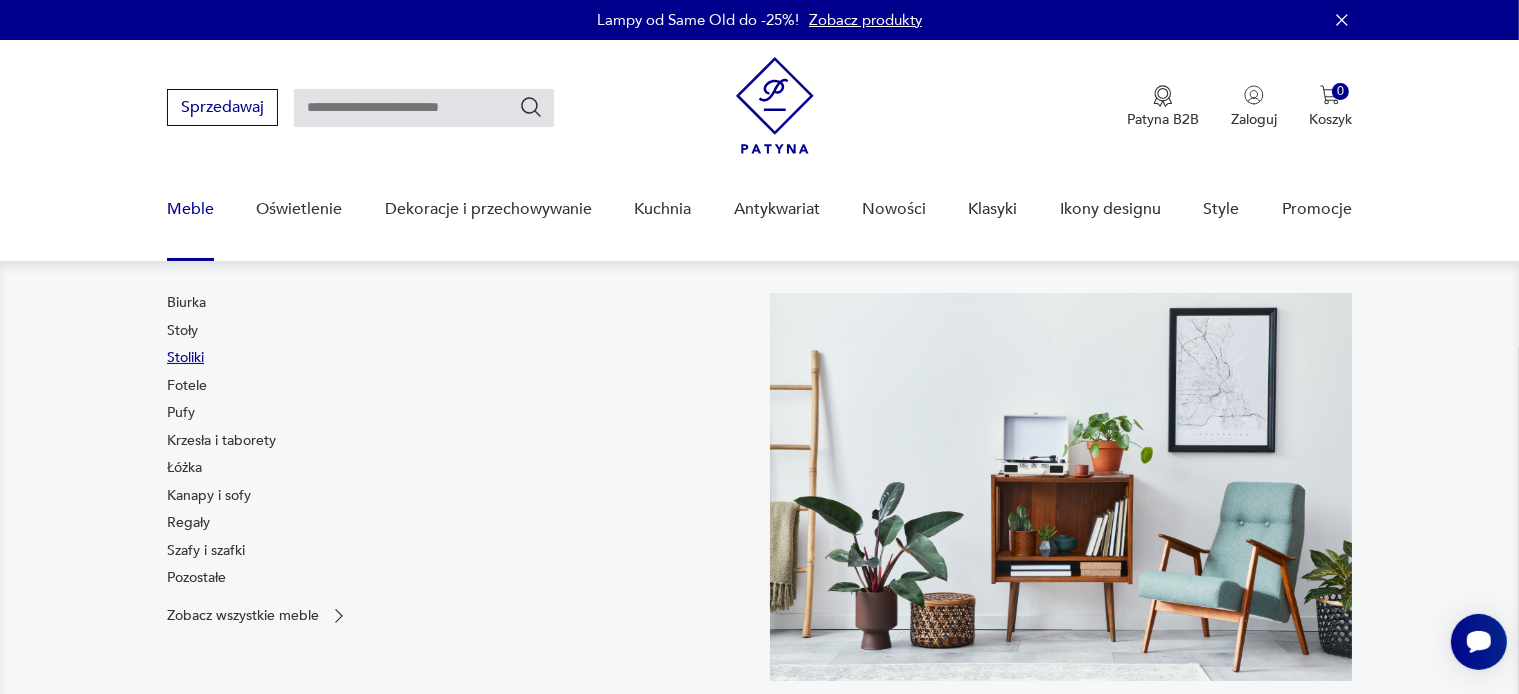 click on "Stoliki" at bounding box center (185, 358) 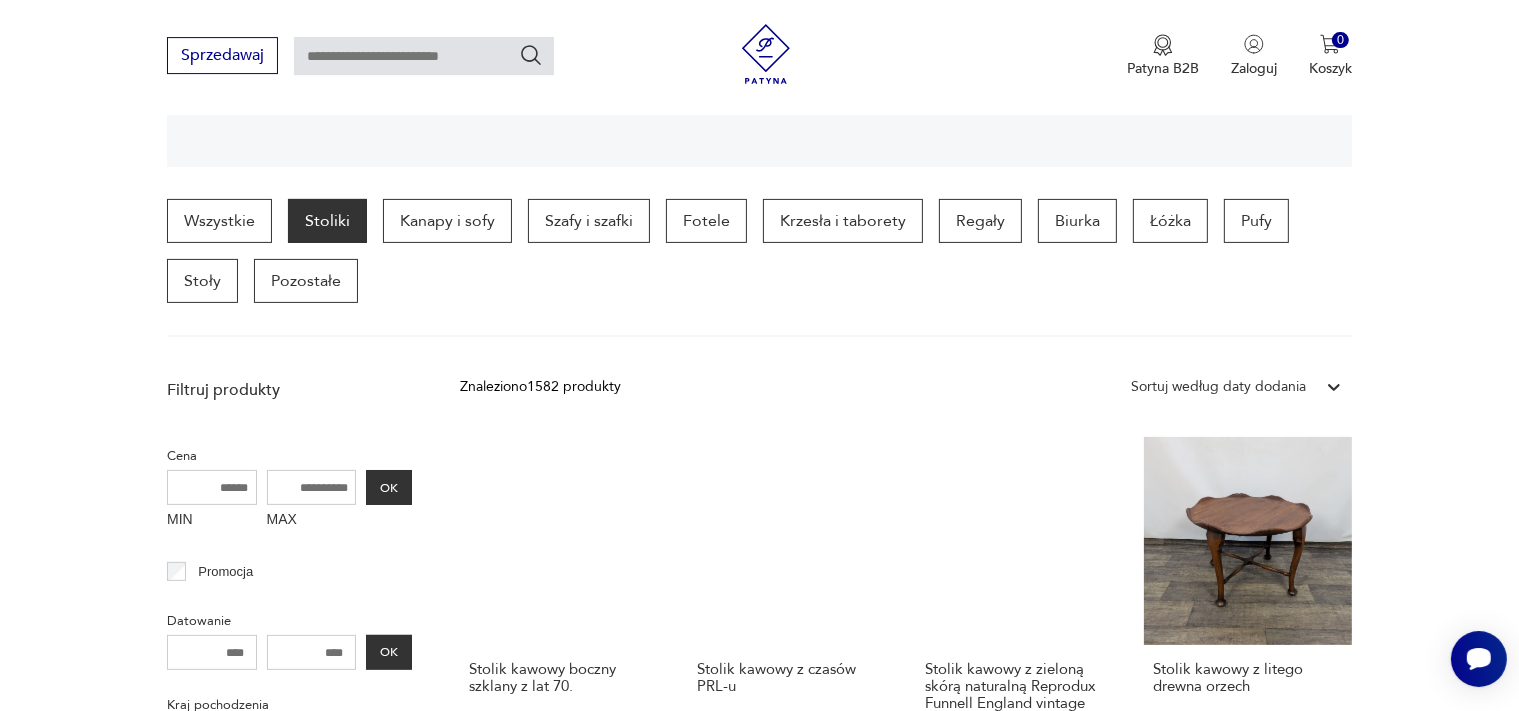 scroll, scrollTop: 556, scrollLeft: 0, axis: vertical 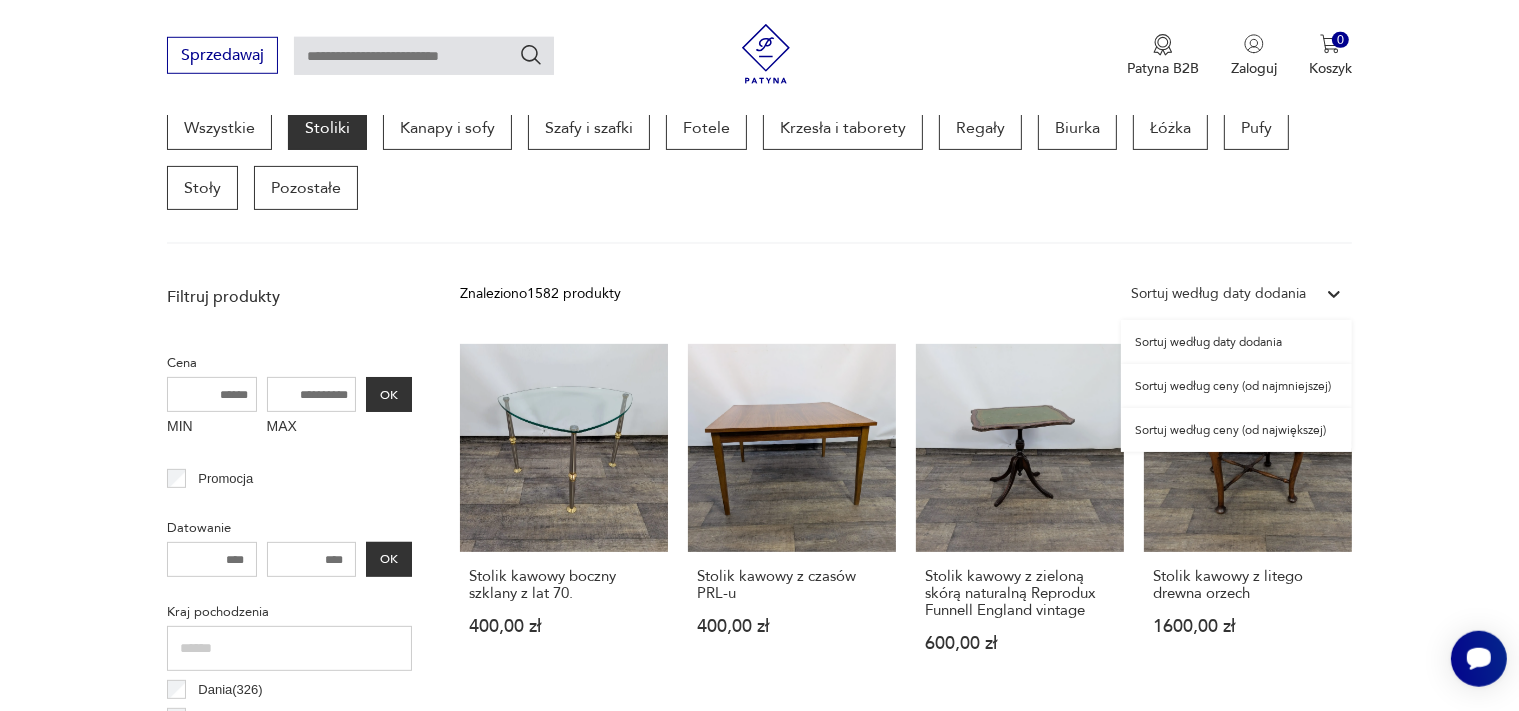 click 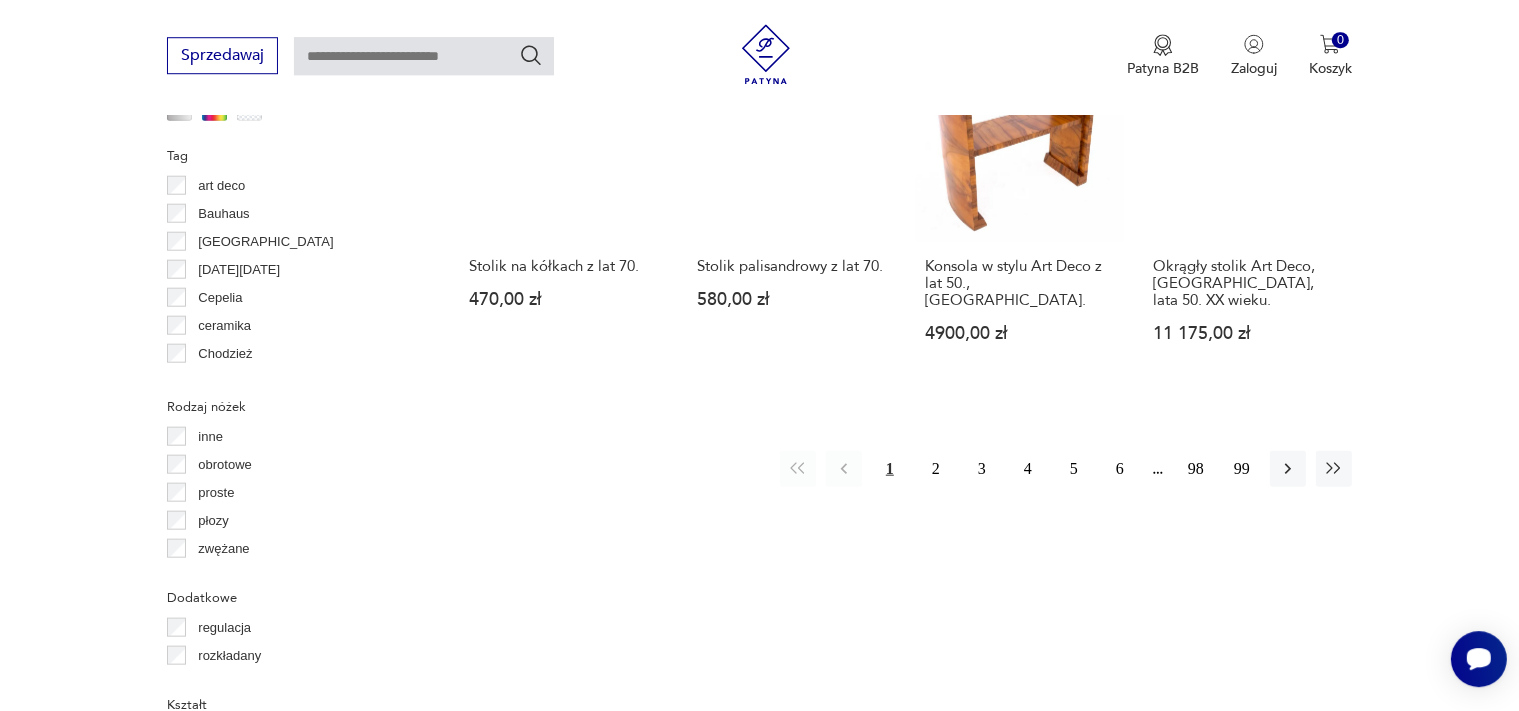 scroll, scrollTop: 2114, scrollLeft: 0, axis: vertical 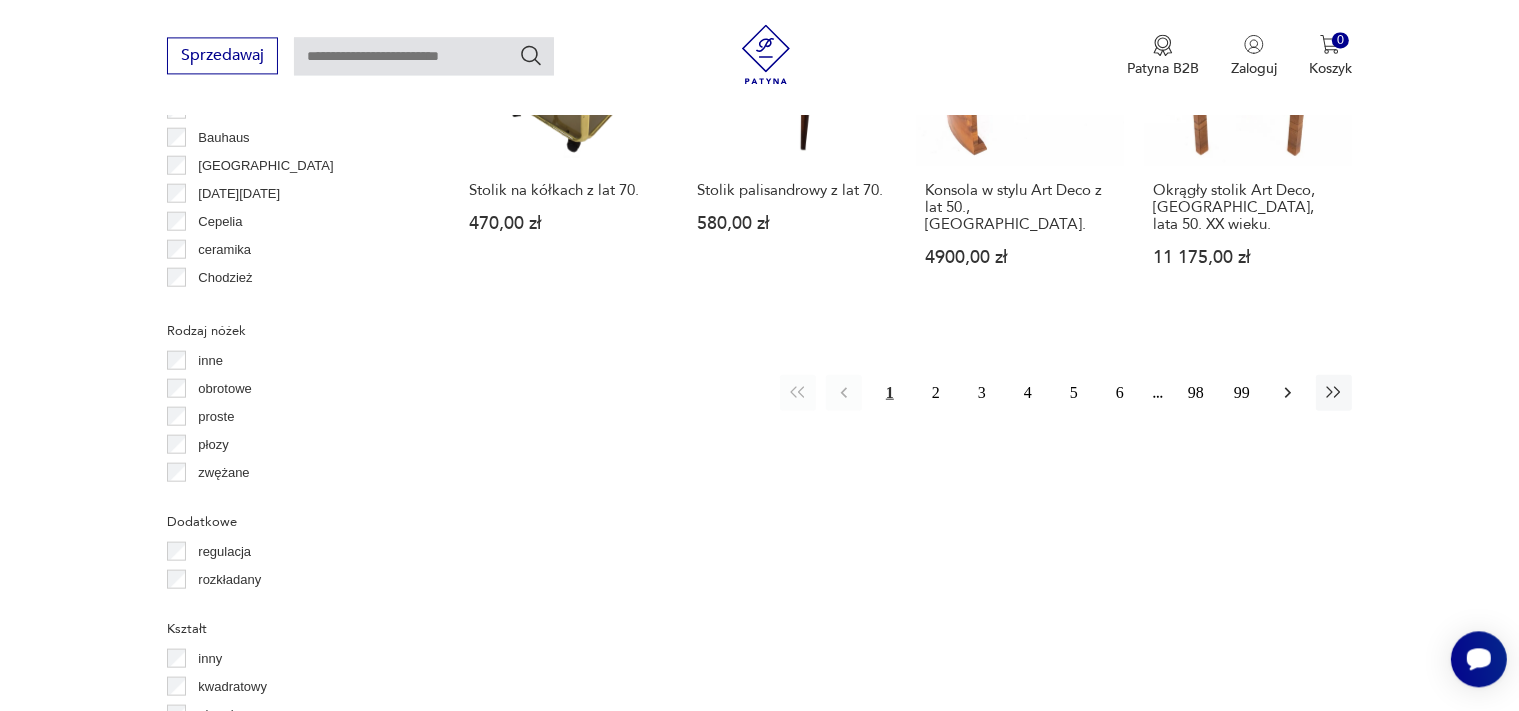 click 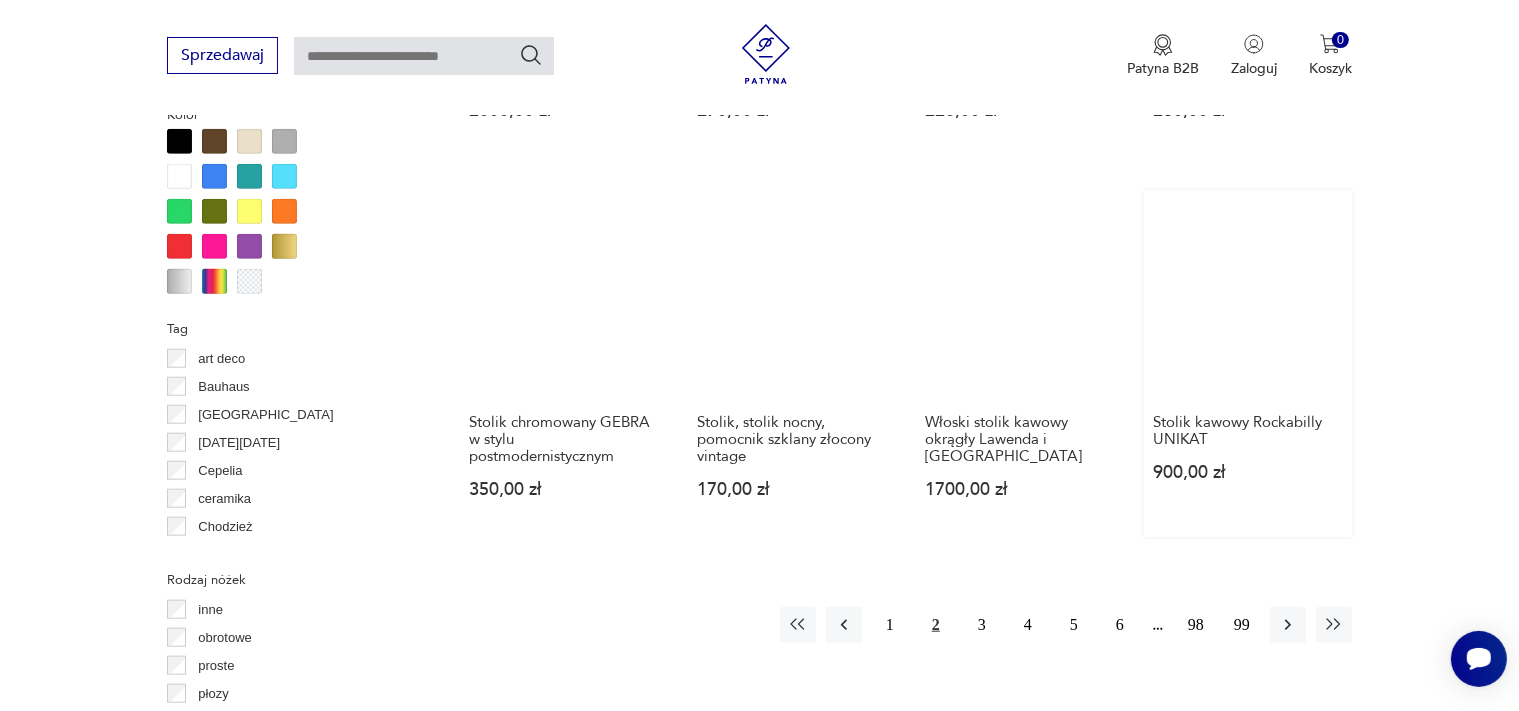 scroll, scrollTop: 1901, scrollLeft: 0, axis: vertical 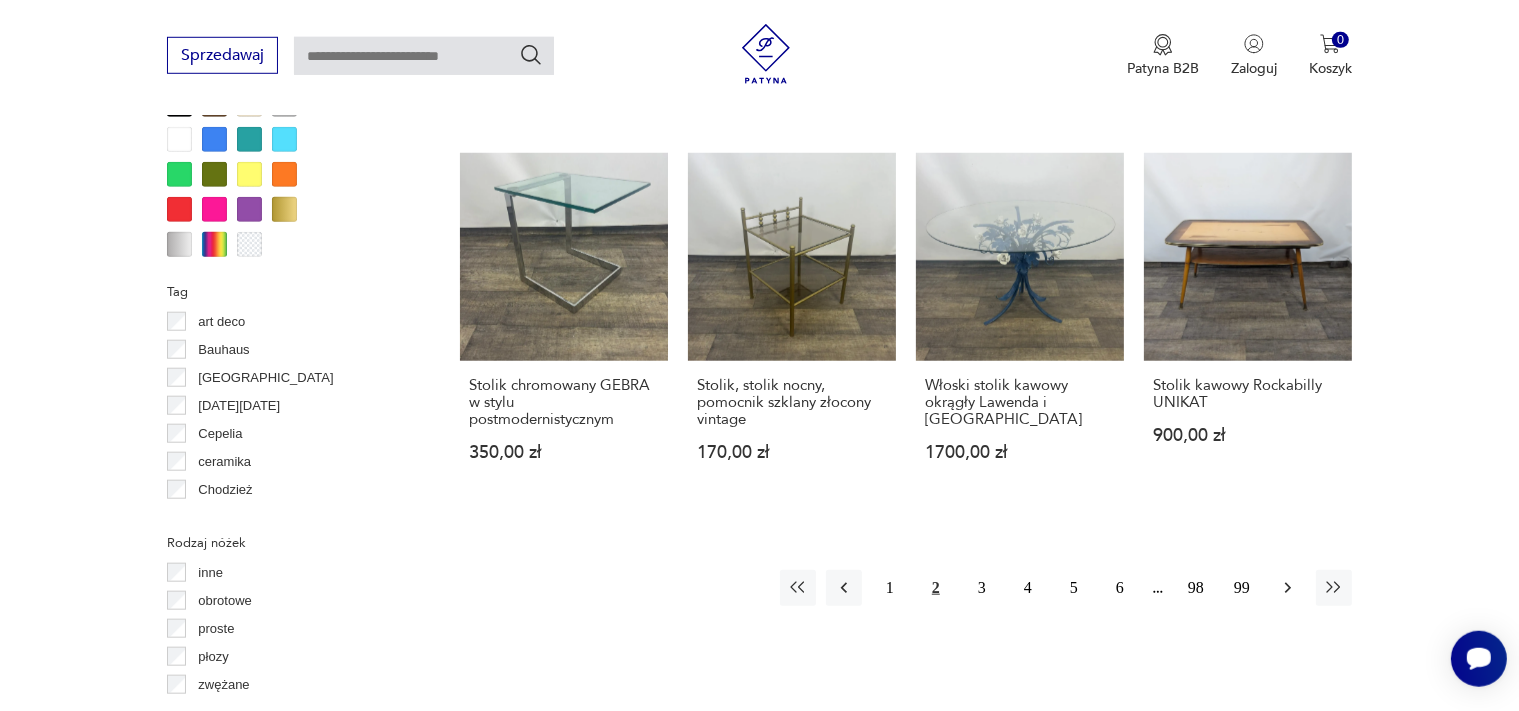 click 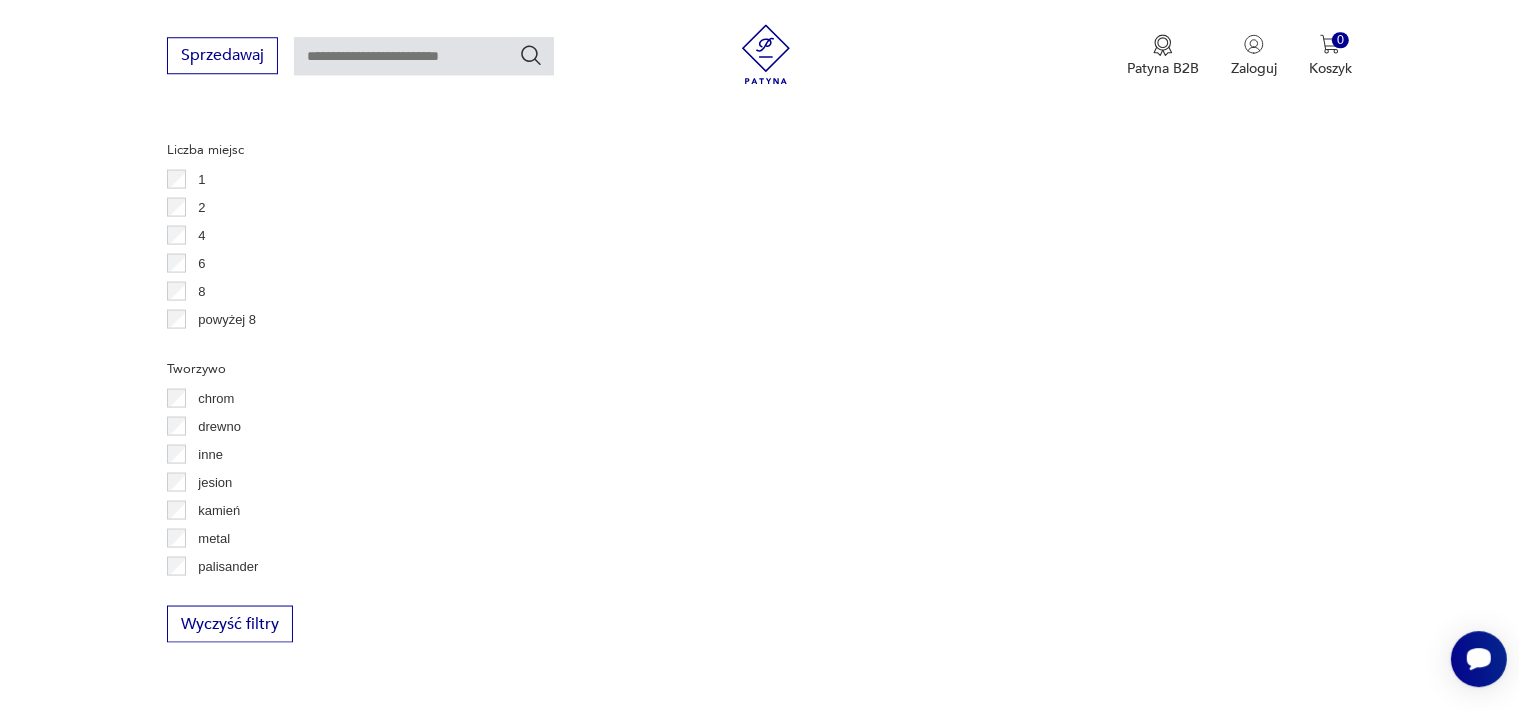 scroll, scrollTop: 2959, scrollLeft: 0, axis: vertical 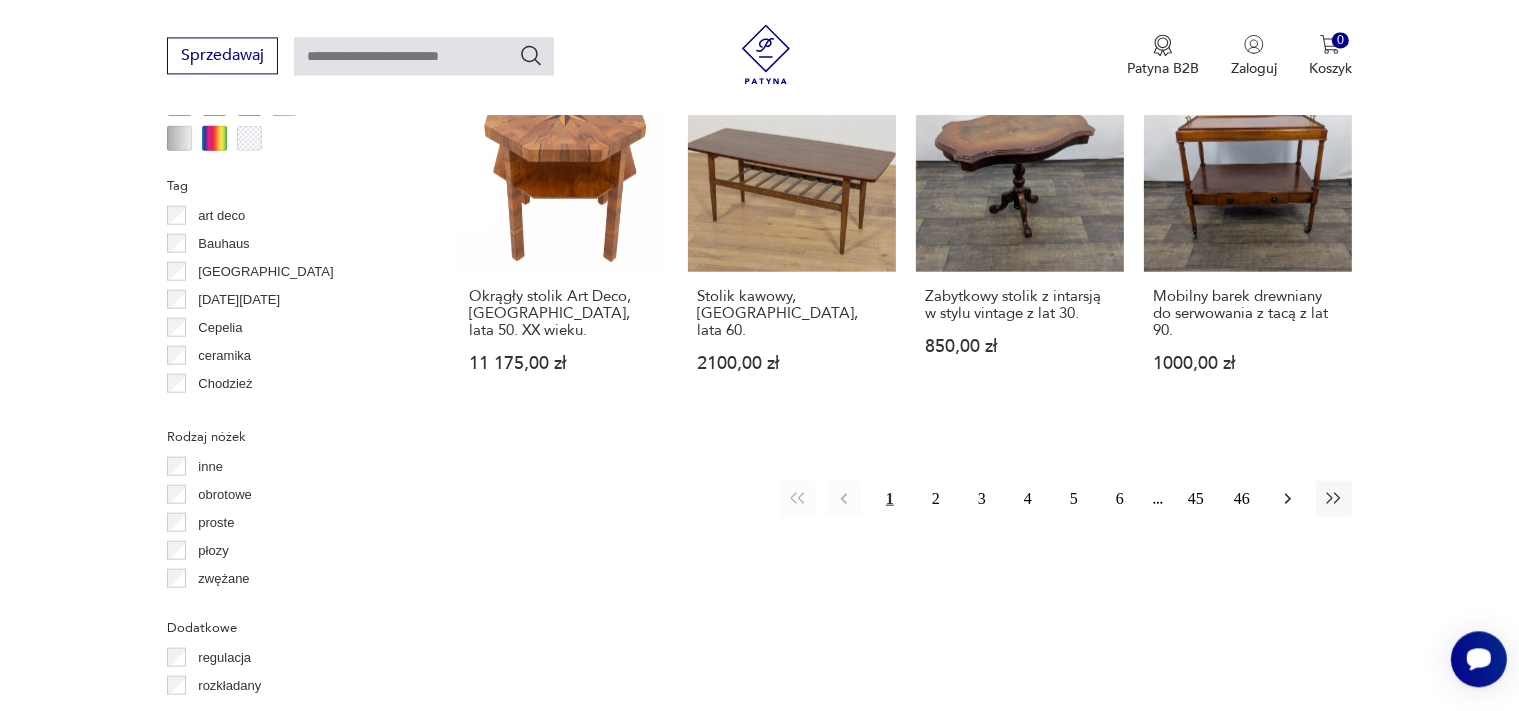 click 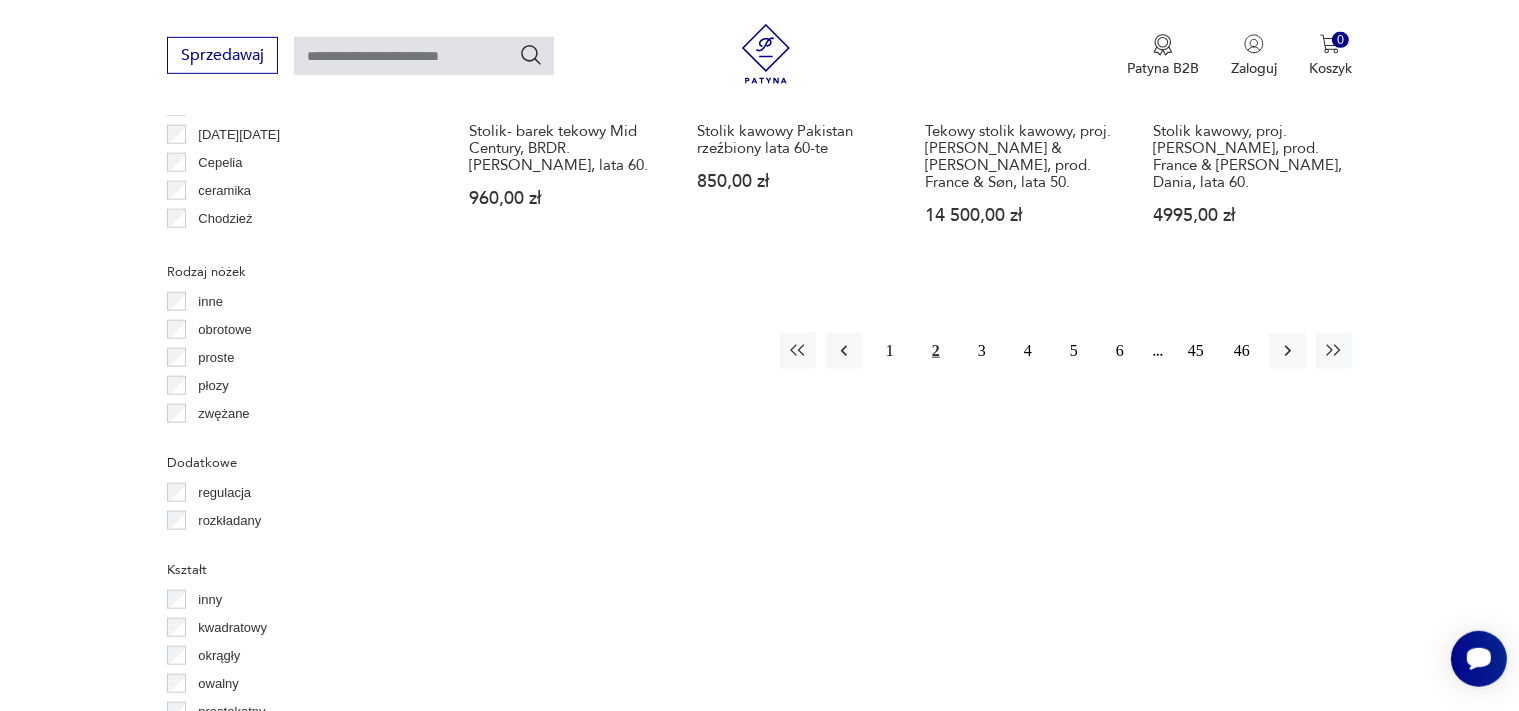 scroll, scrollTop: 2220, scrollLeft: 0, axis: vertical 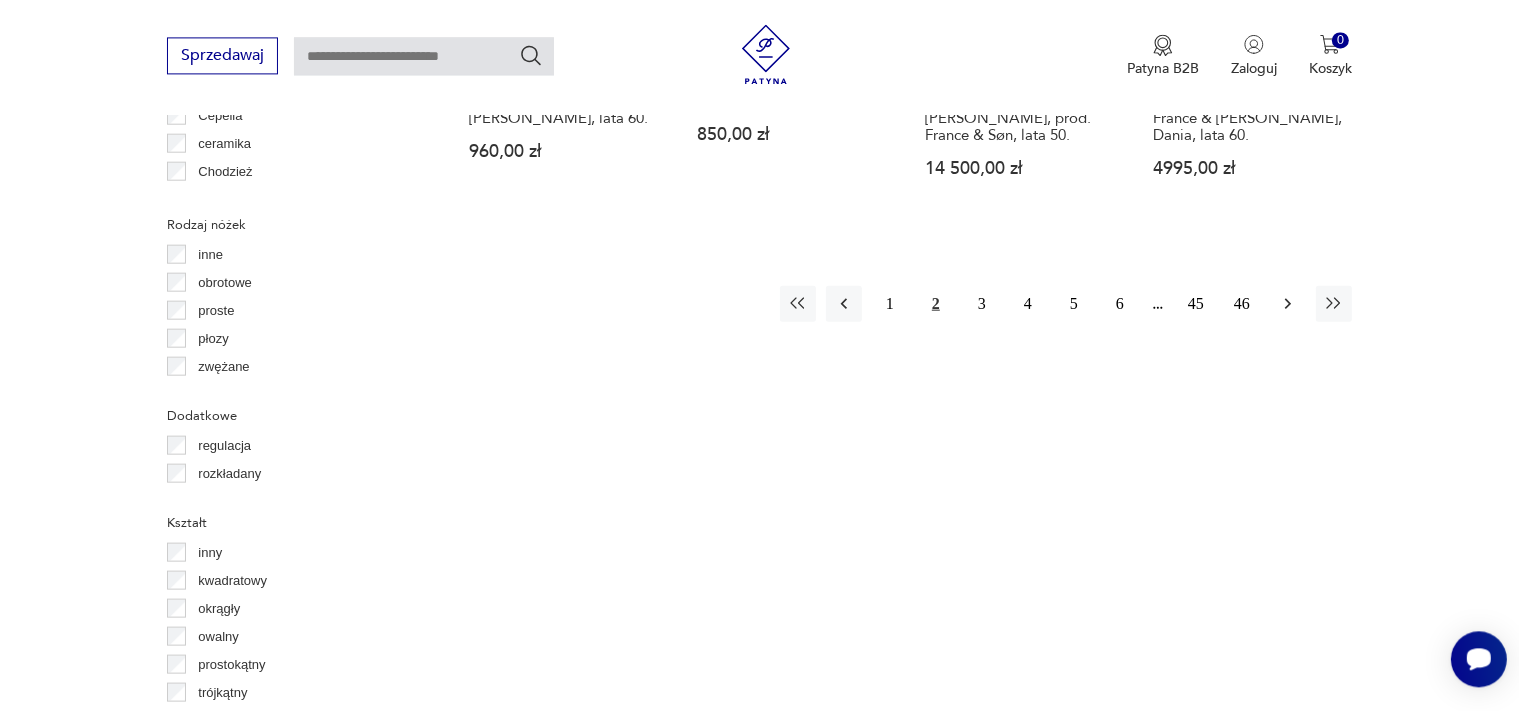 click 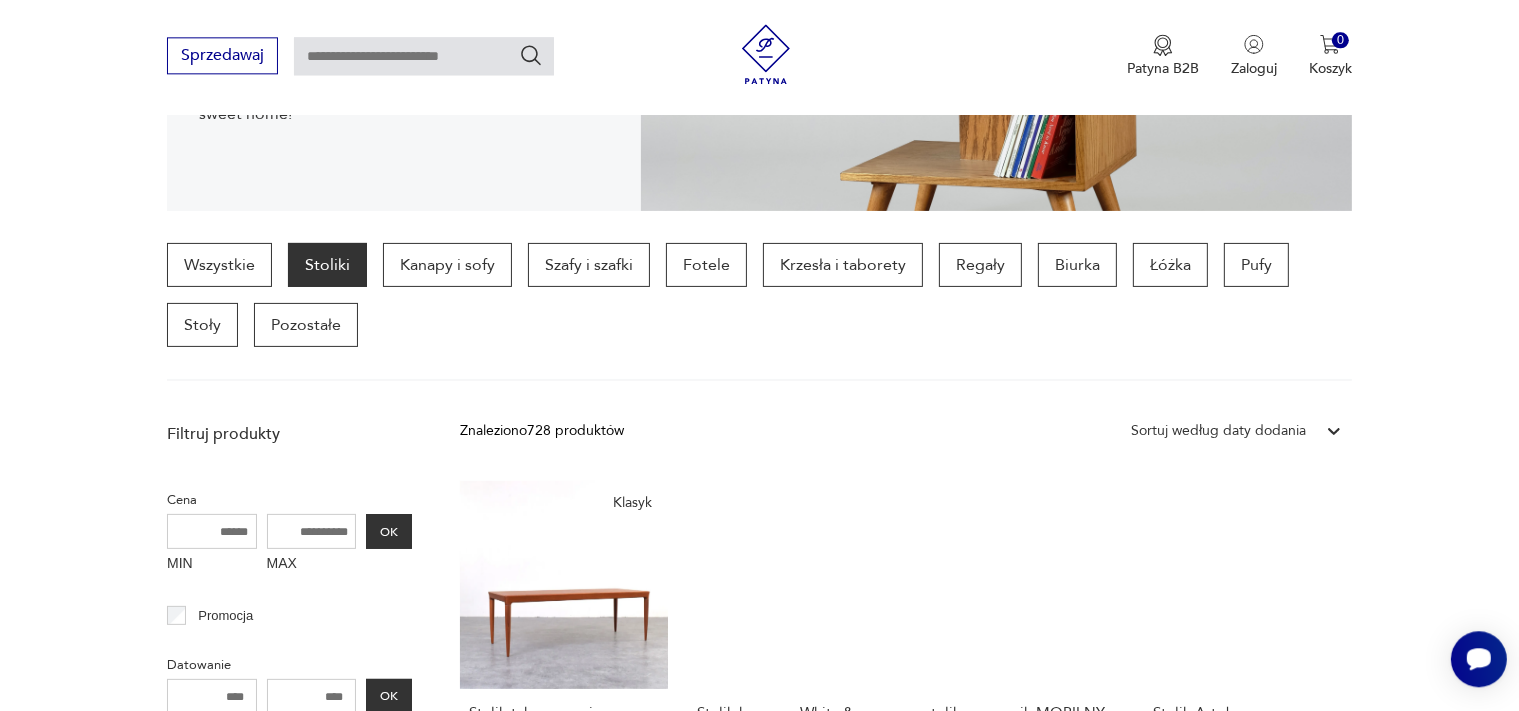 scroll, scrollTop: 424, scrollLeft: 0, axis: vertical 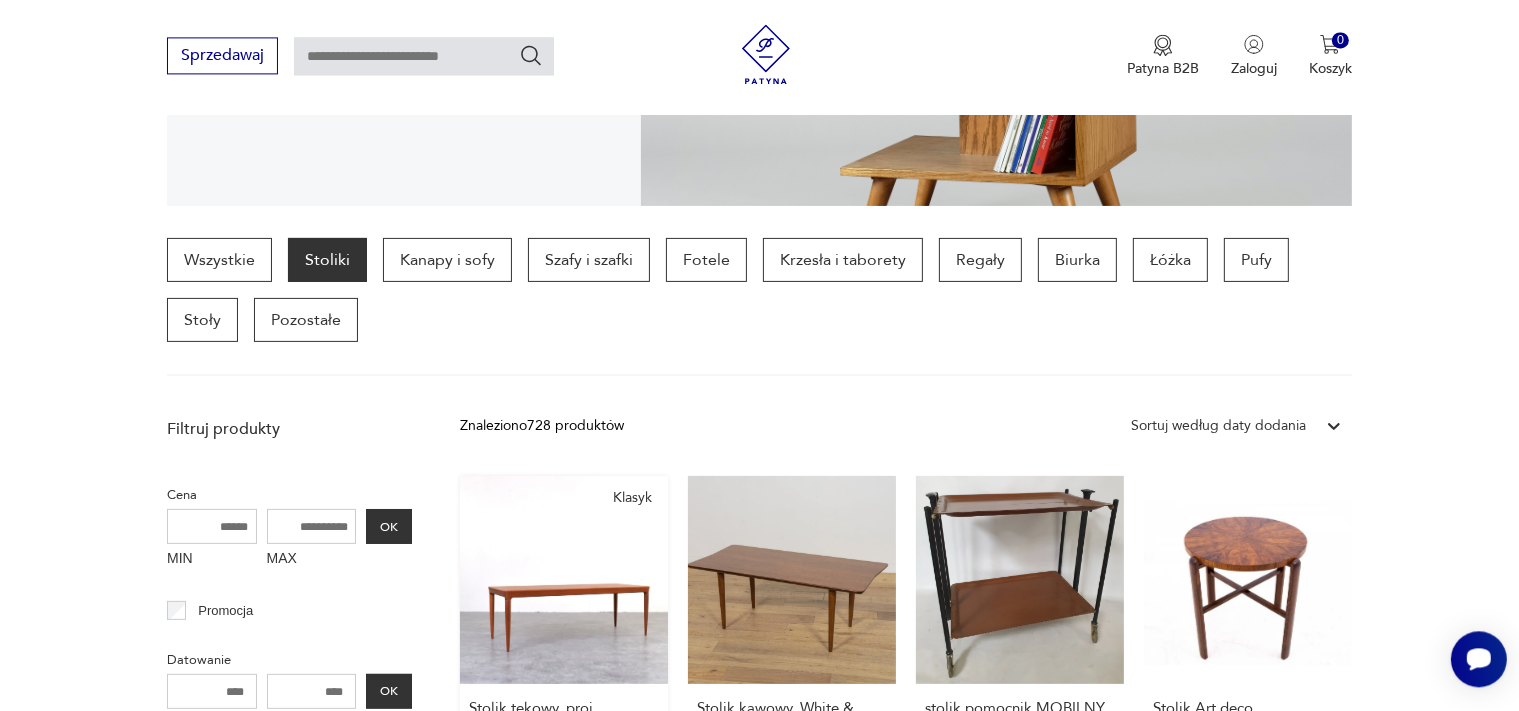 click on "Klasyk Stolik tekowy, proj. J. Andersen, CFC Silkeborg, Dania, lata 60. 4995,00 zł" at bounding box center (564, 666) 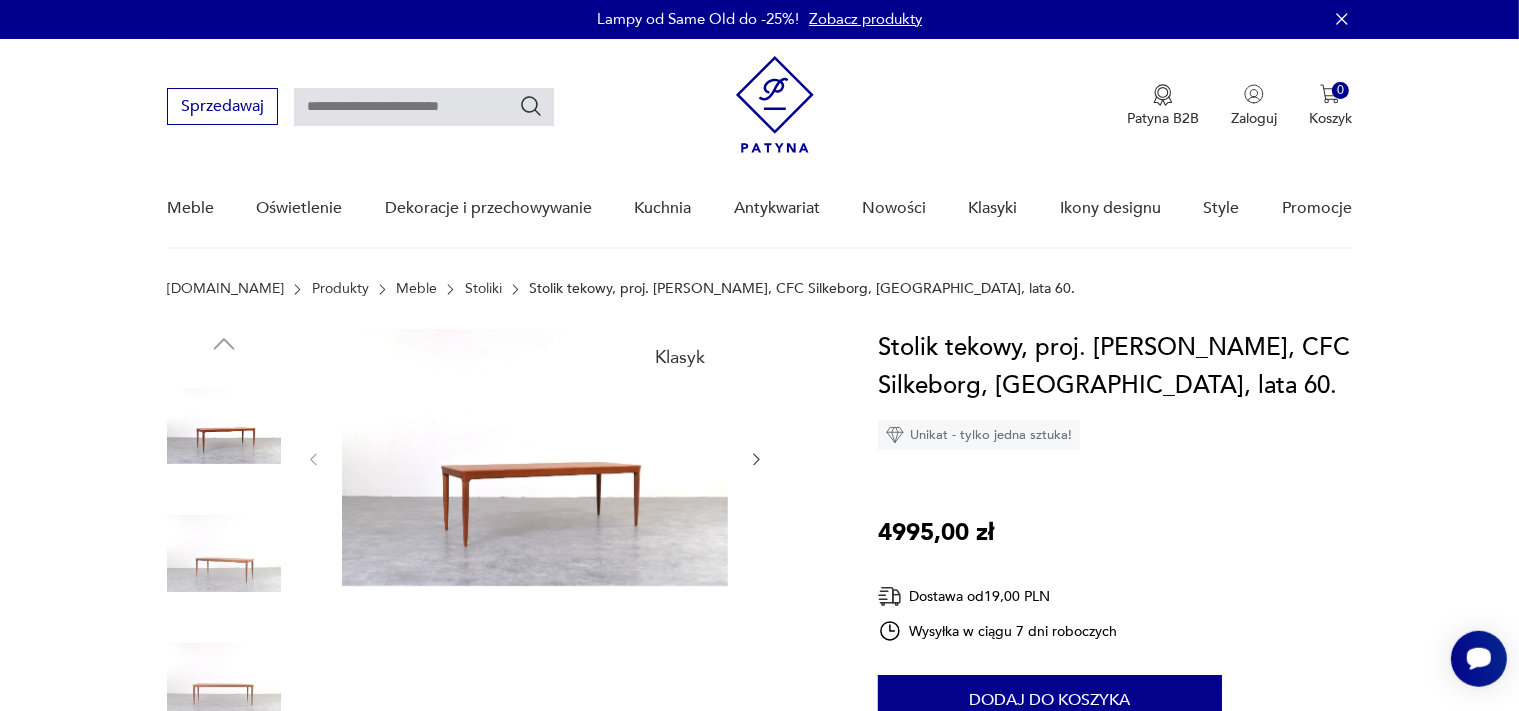 scroll, scrollTop: 0, scrollLeft: 0, axis: both 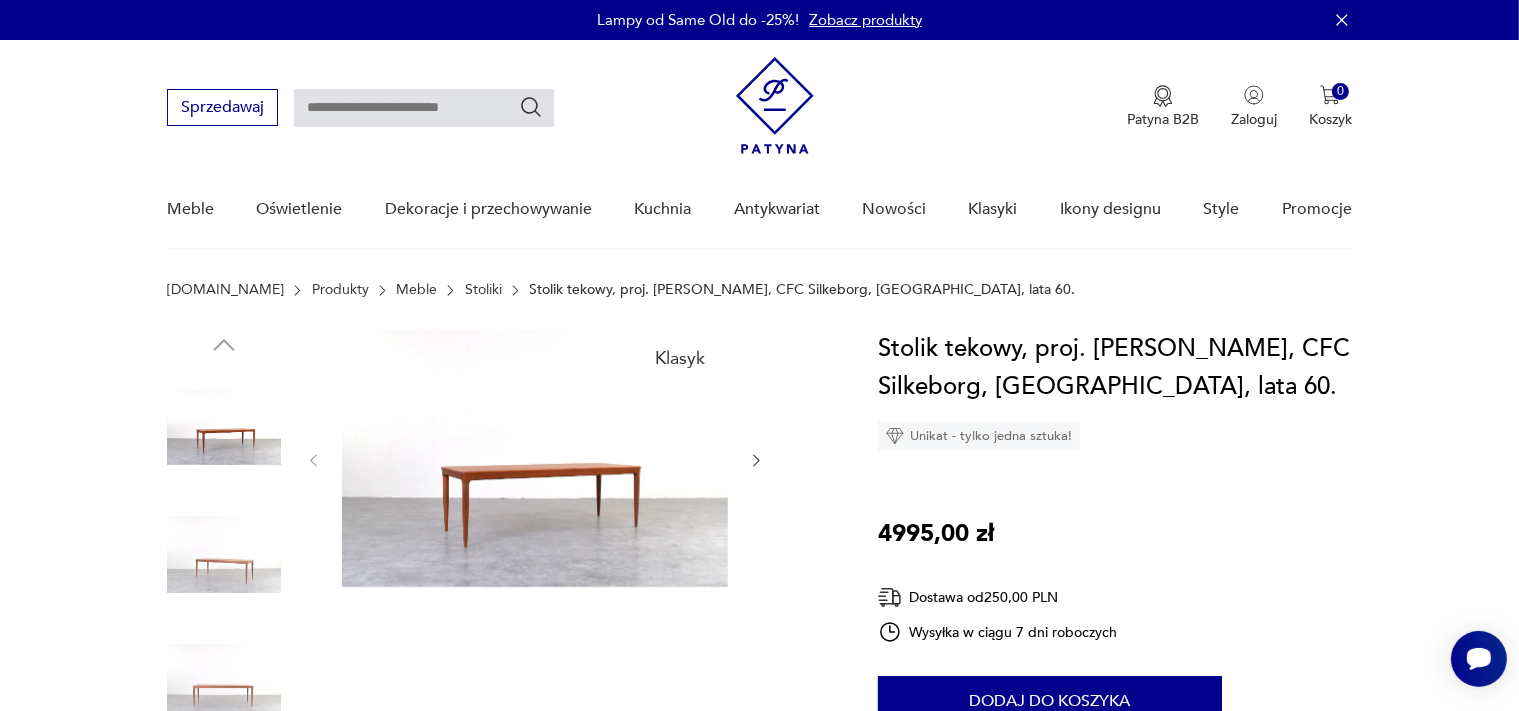 click at bounding box center [535, 458] 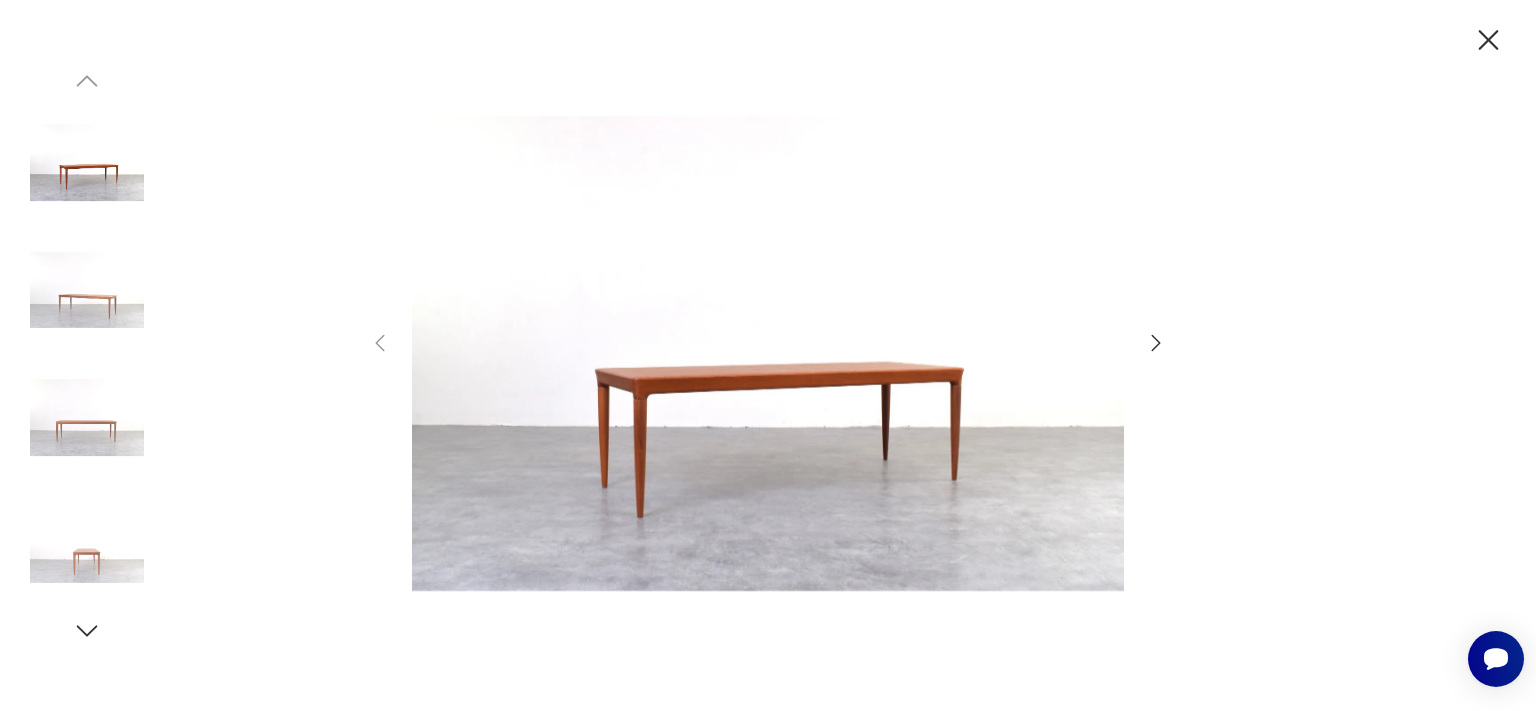 click 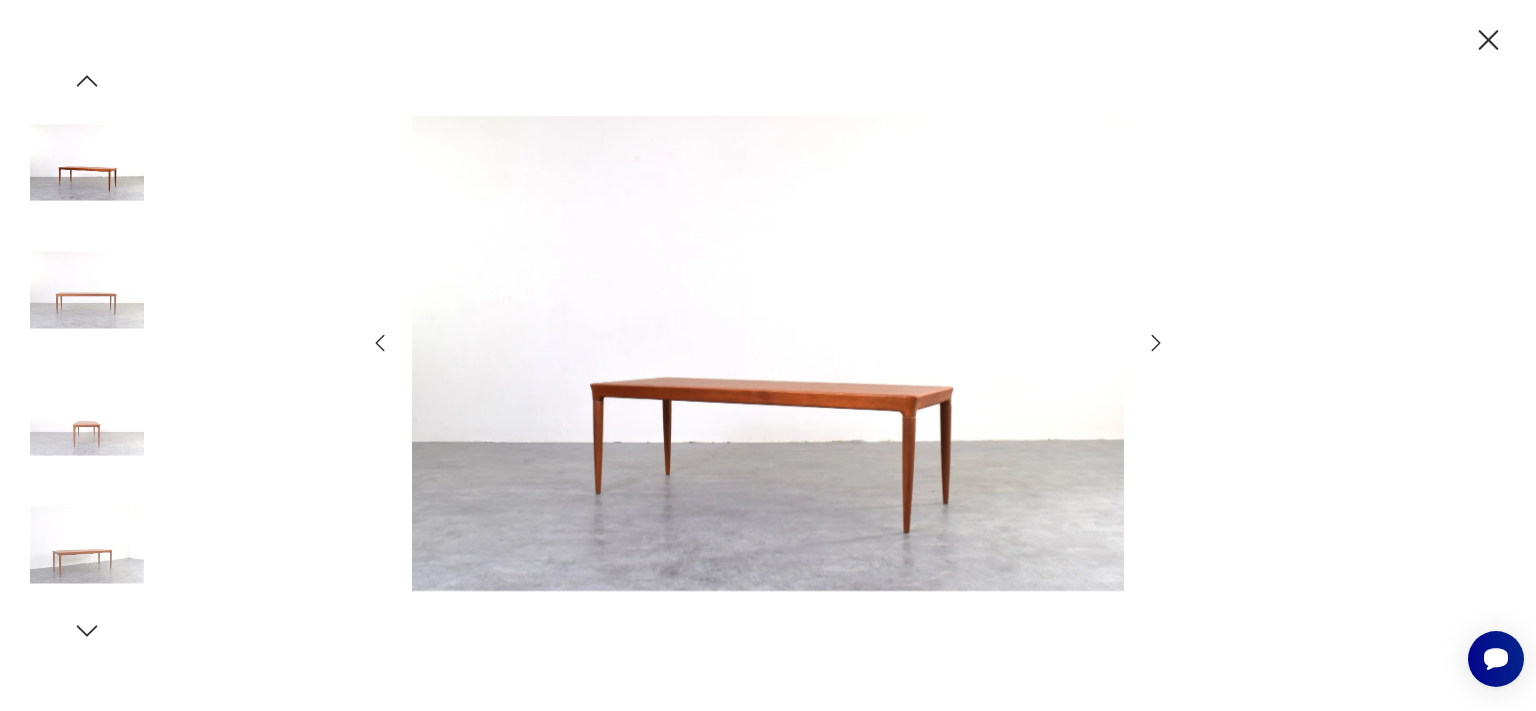 click 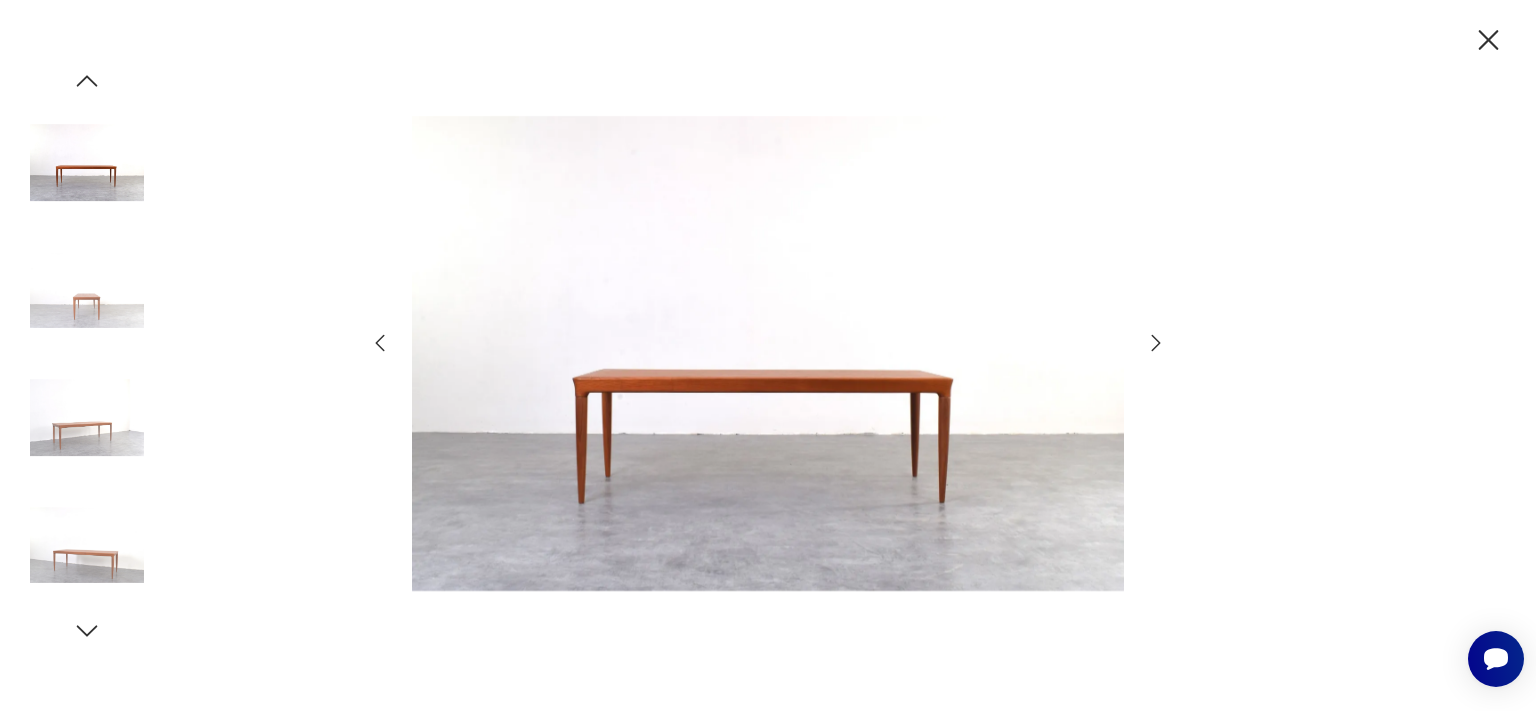 click 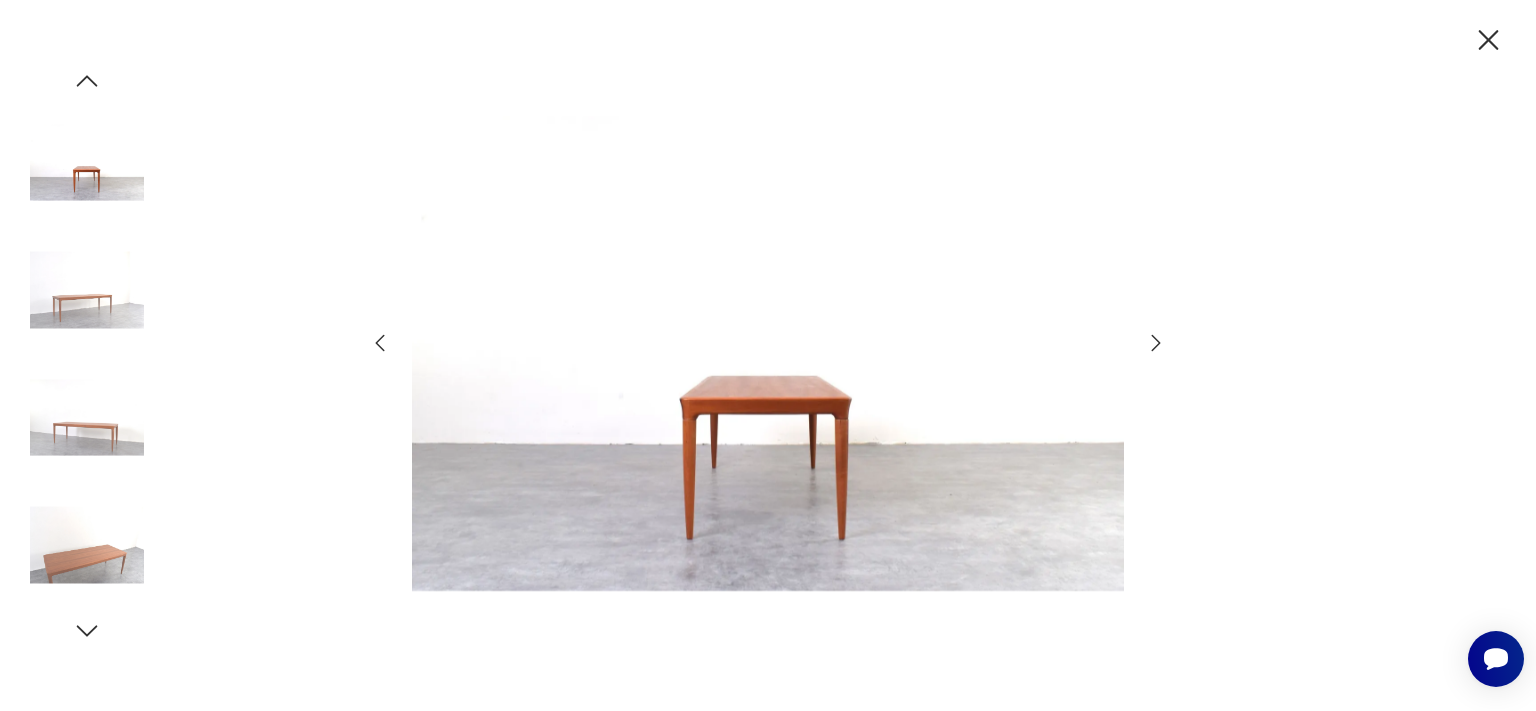 click 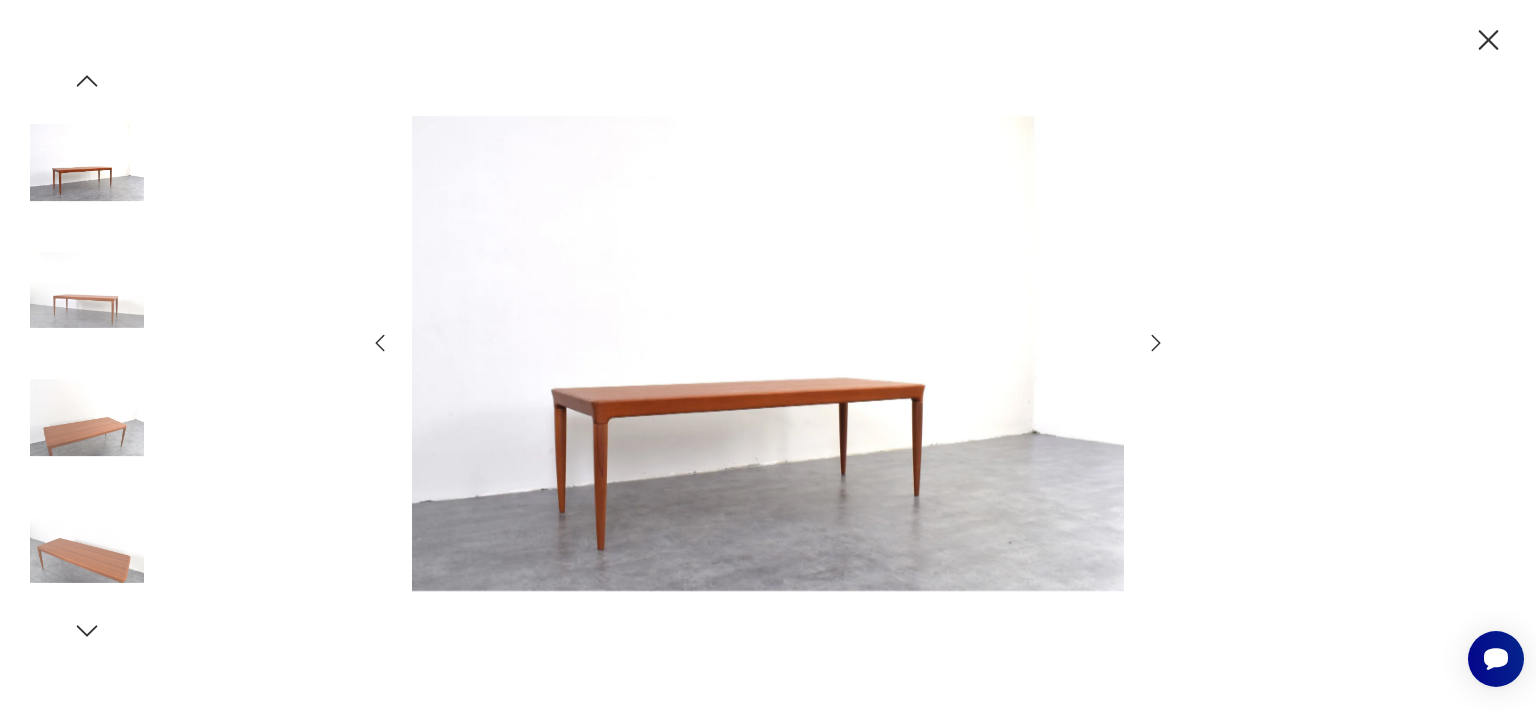 click 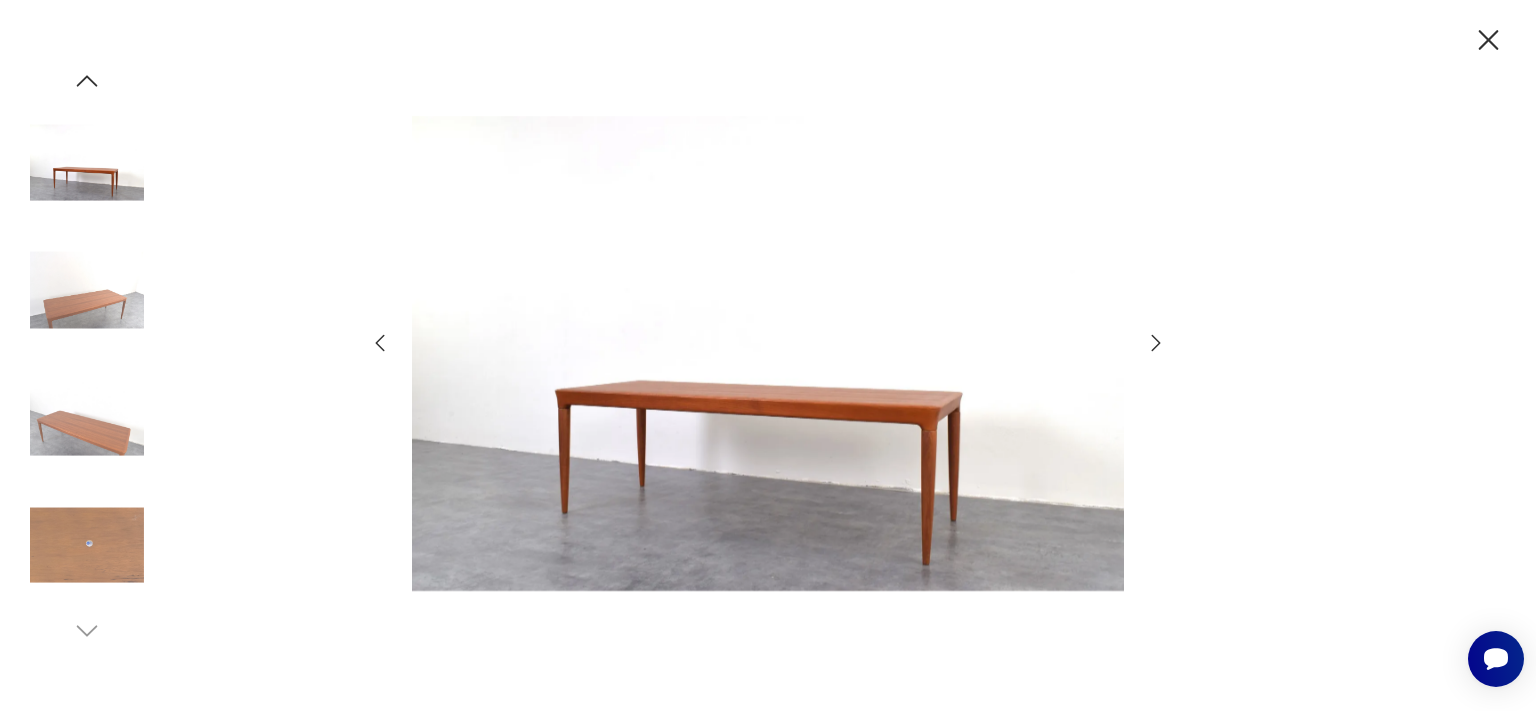 click 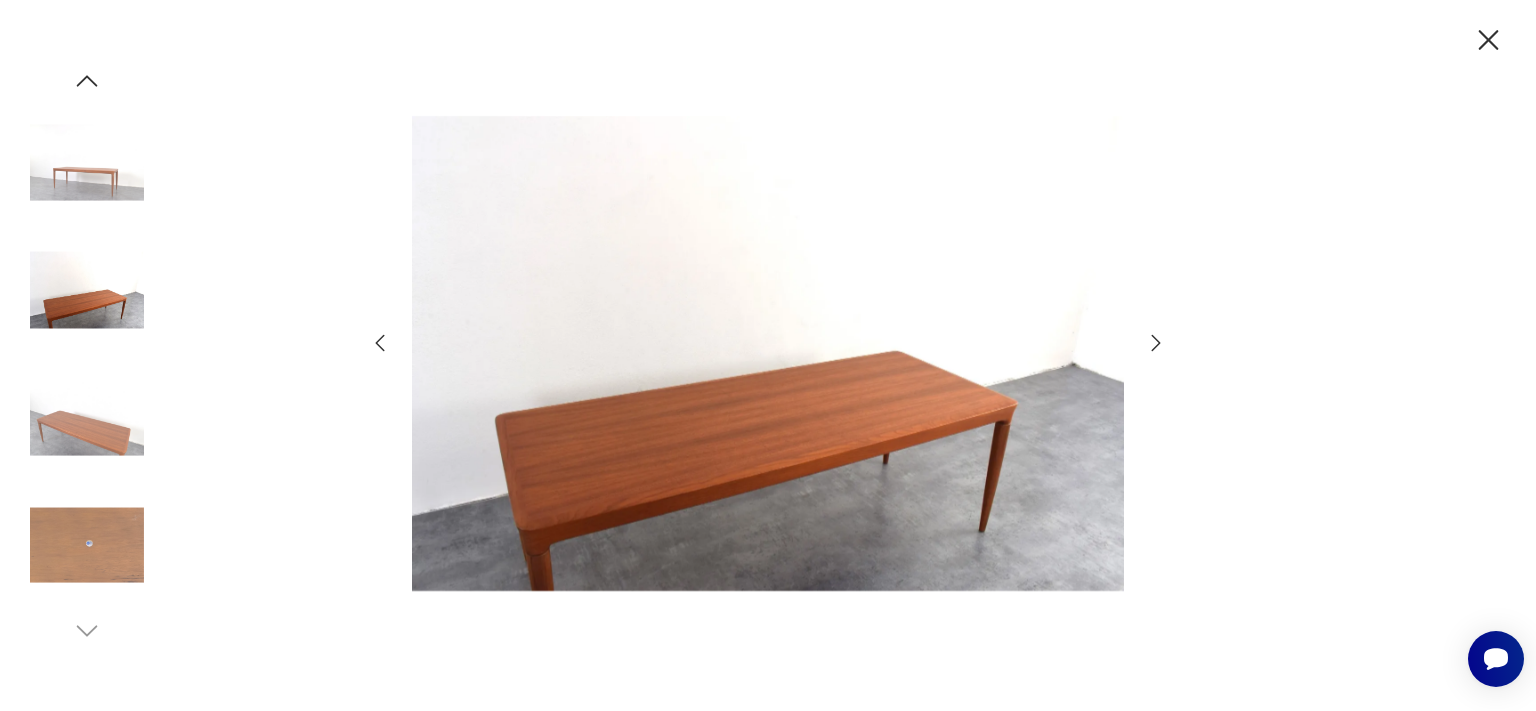 click 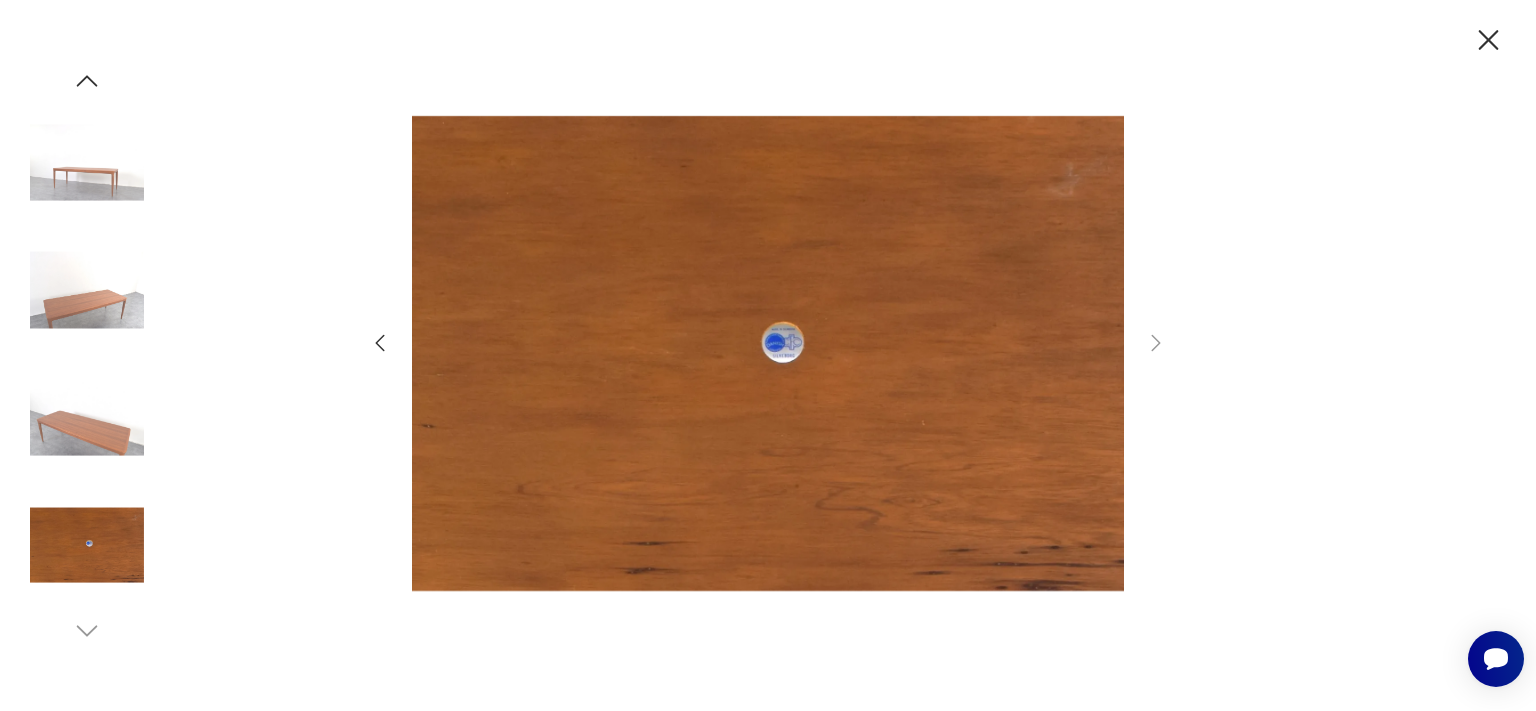click at bounding box center [87, 418] 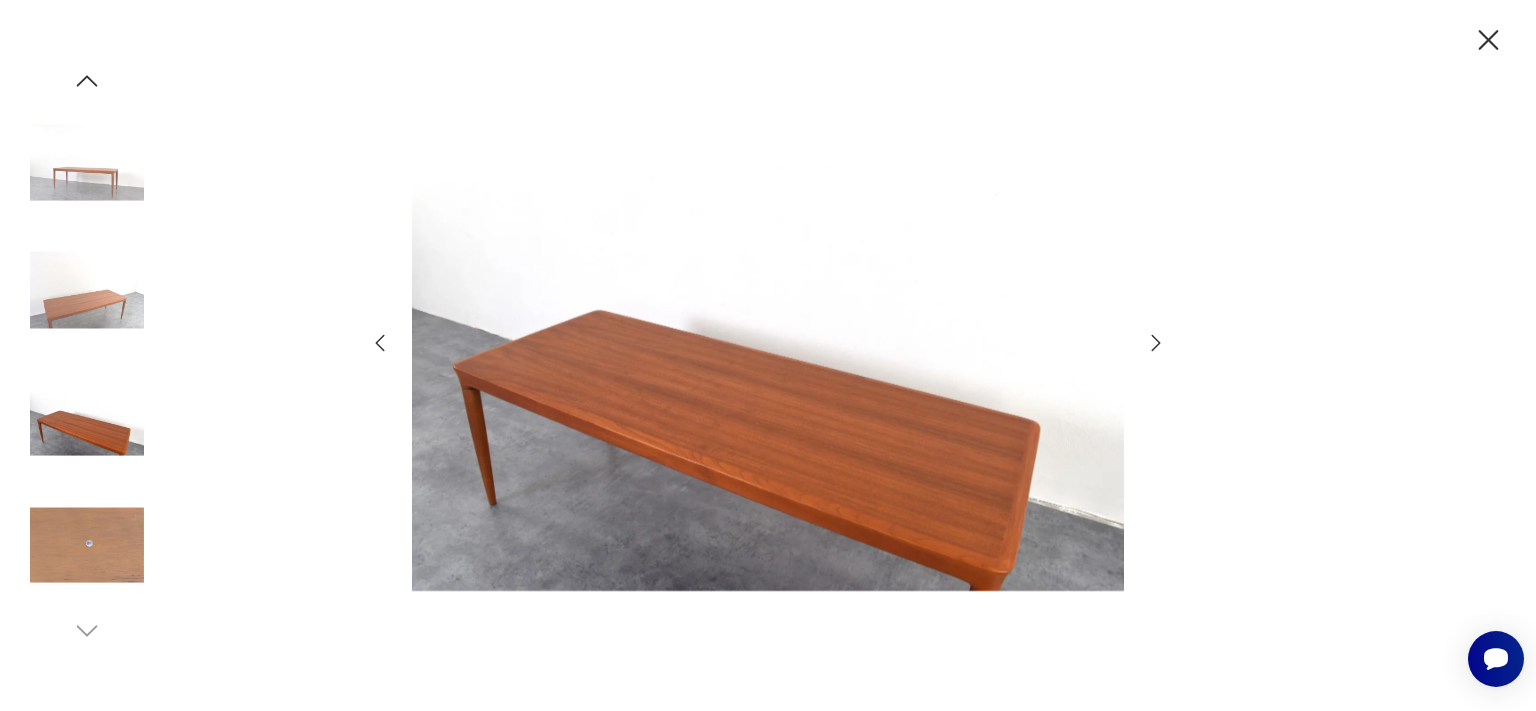click 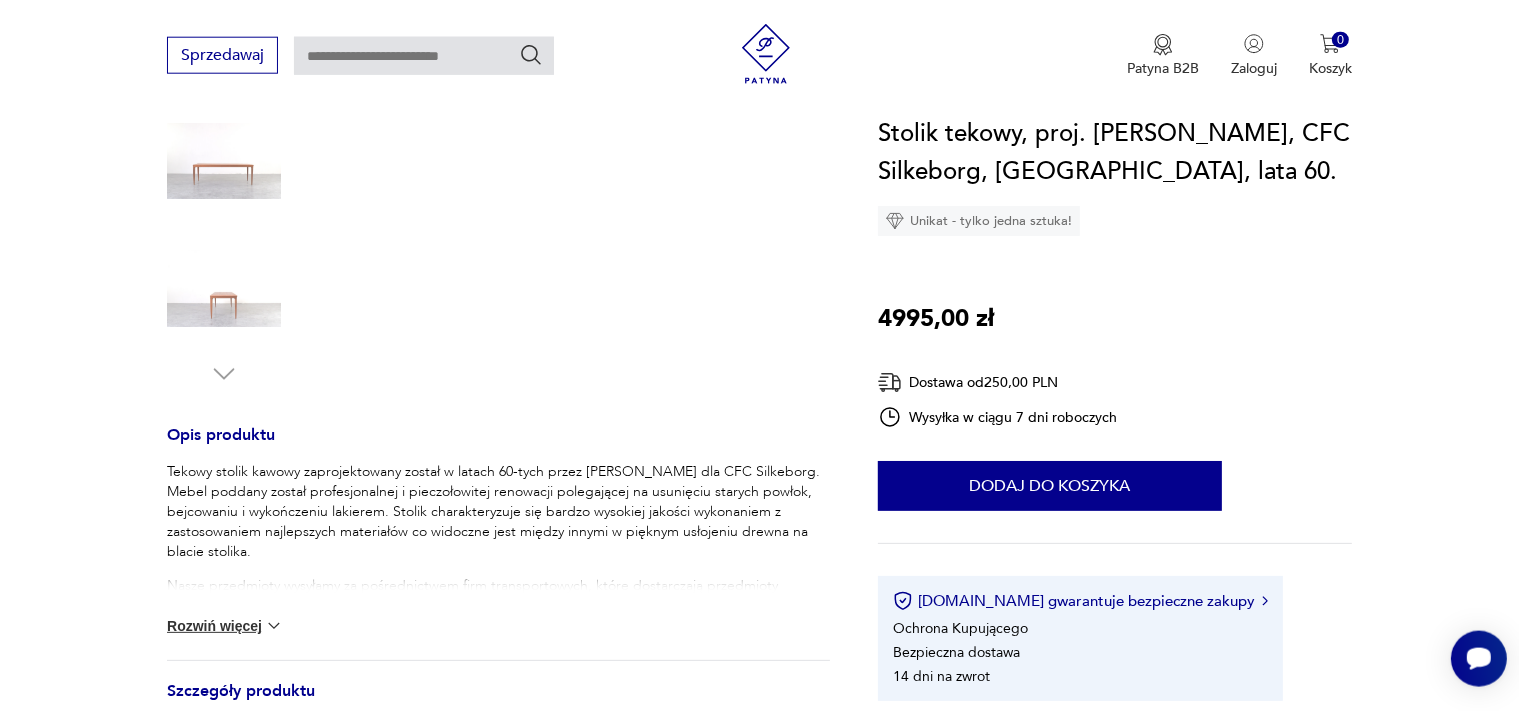 scroll, scrollTop: 528, scrollLeft: 0, axis: vertical 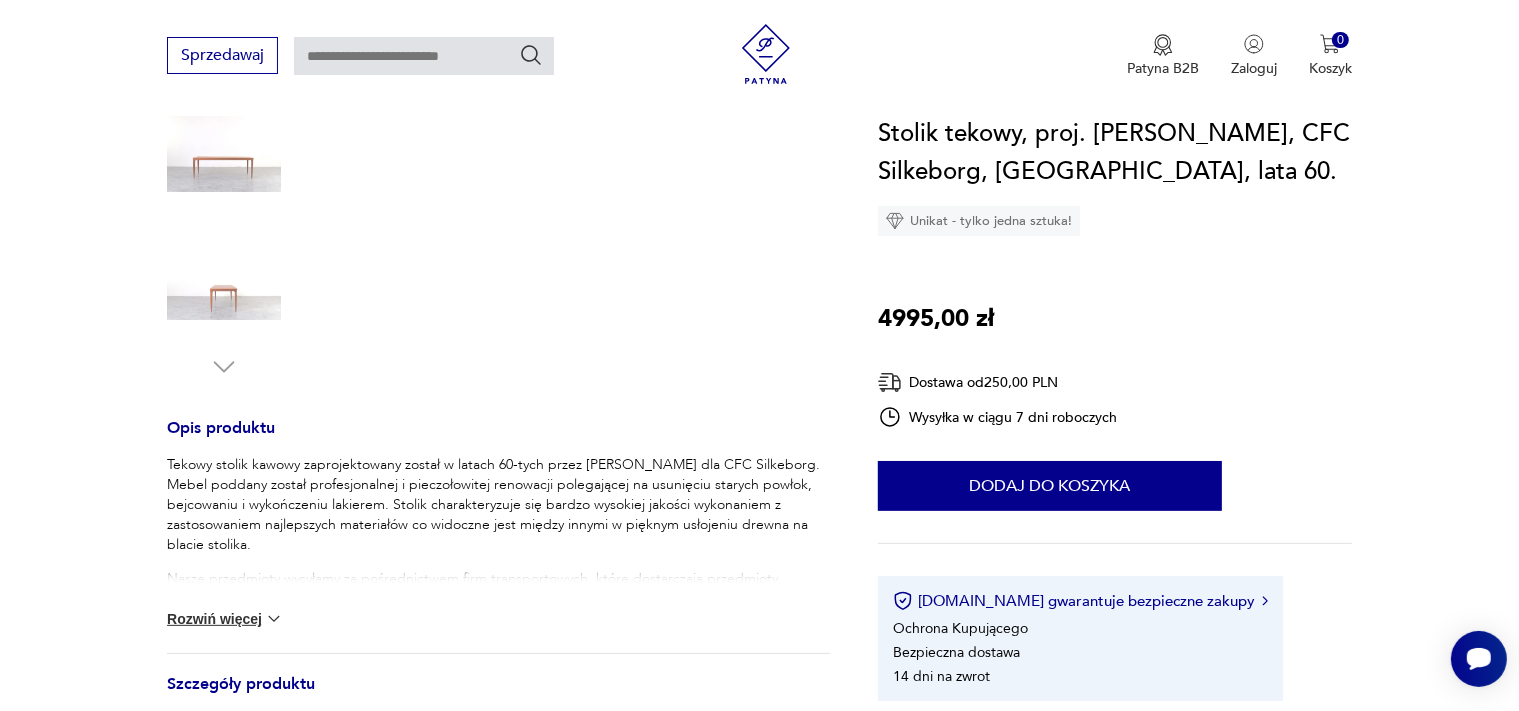 click on "Rozwiń więcej" at bounding box center [225, 619] 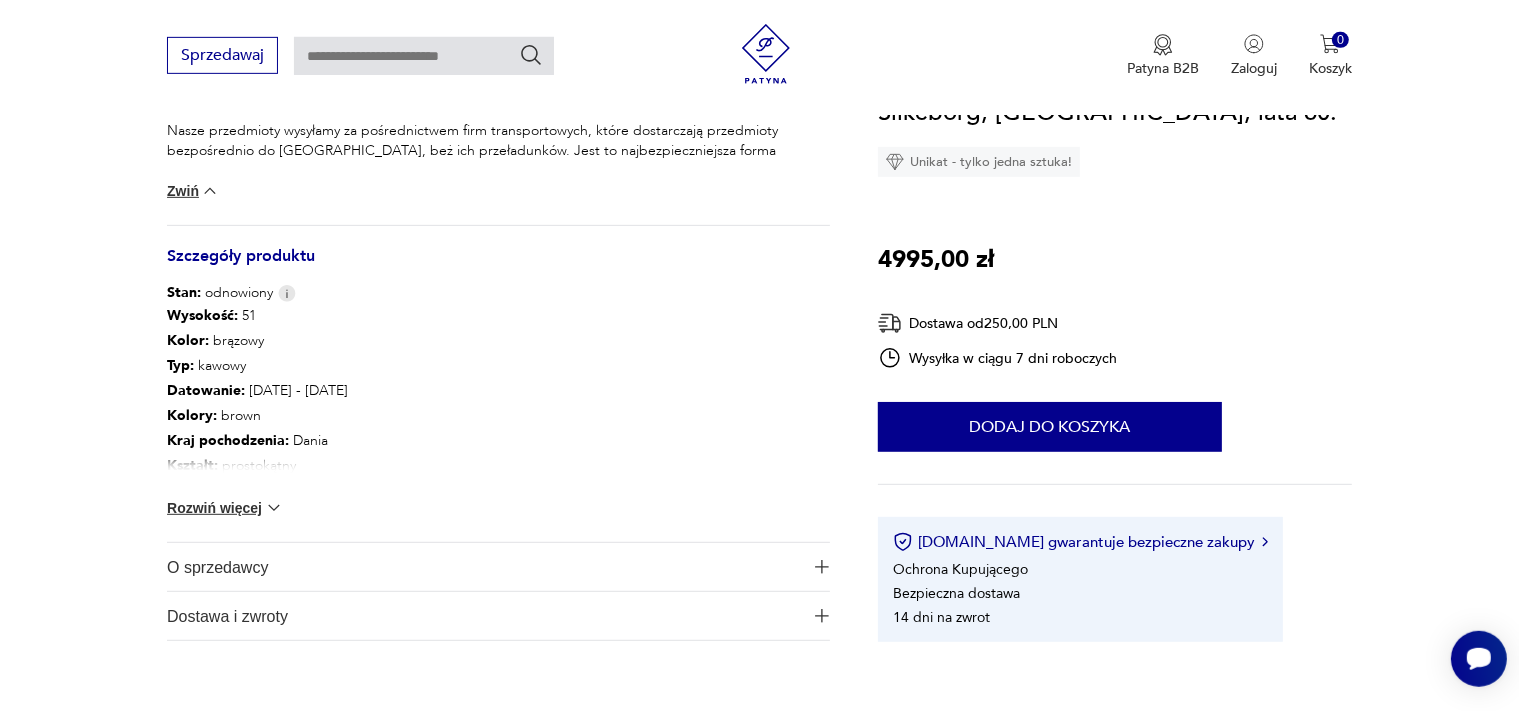 scroll, scrollTop: 1056, scrollLeft: 0, axis: vertical 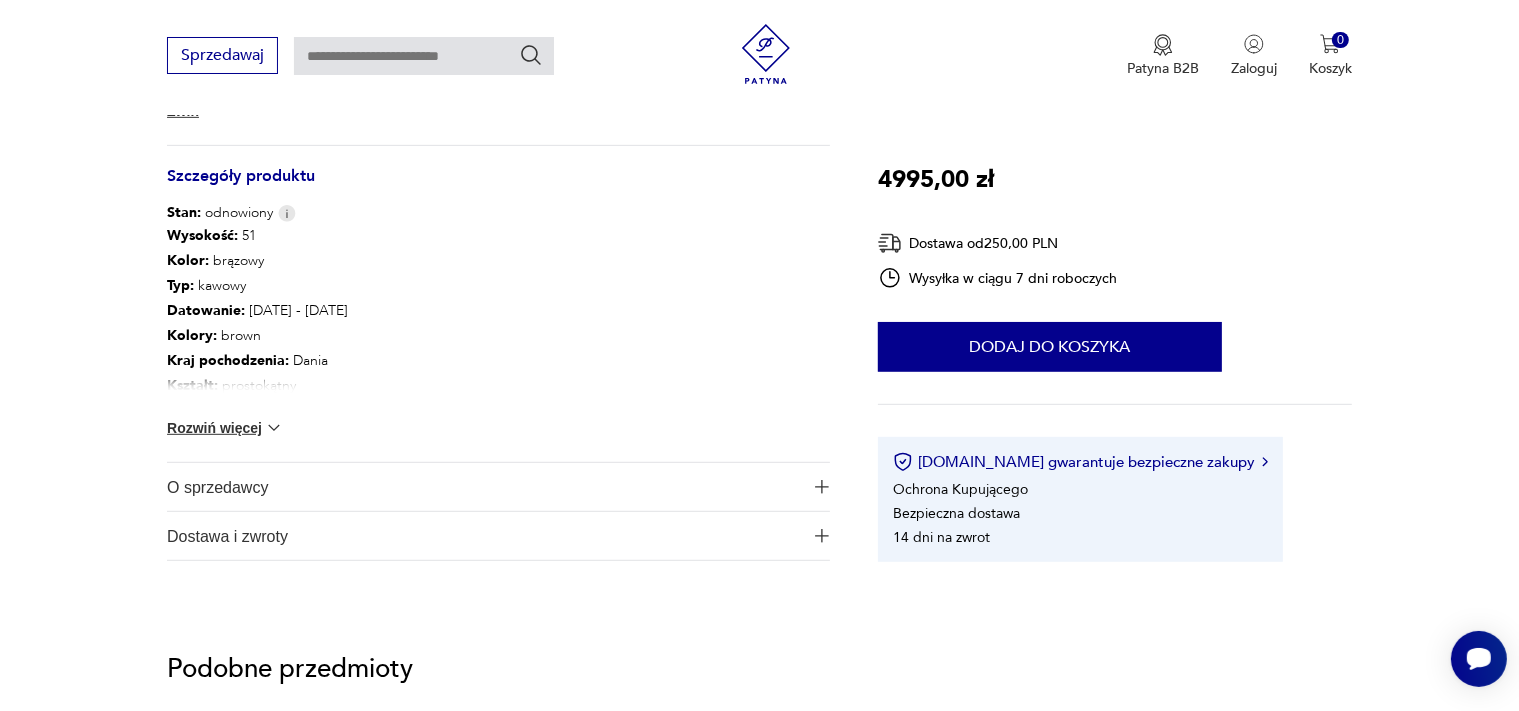 click on "Rozwiń więcej" at bounding box center (225, 428) 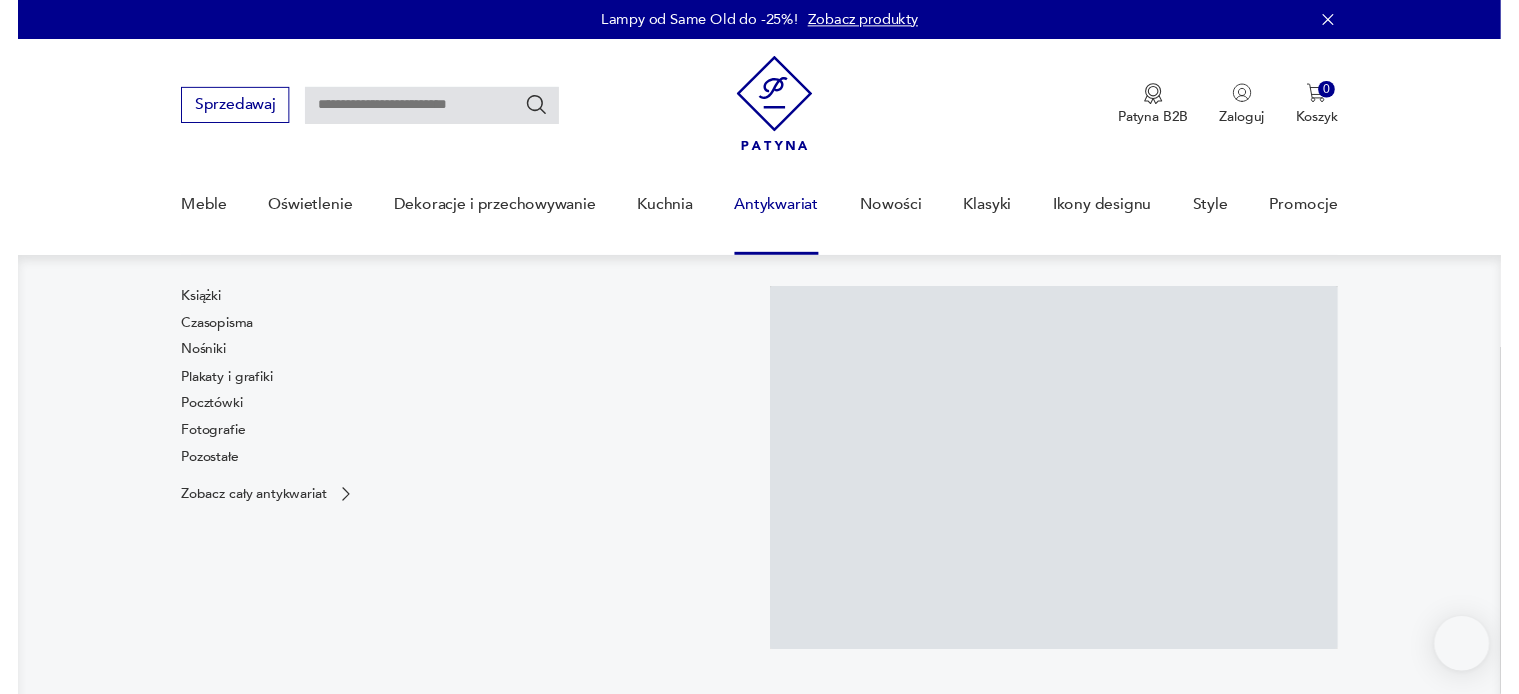 scroll, scrollTop: 106, scrollLeft: 0, axis: vertical 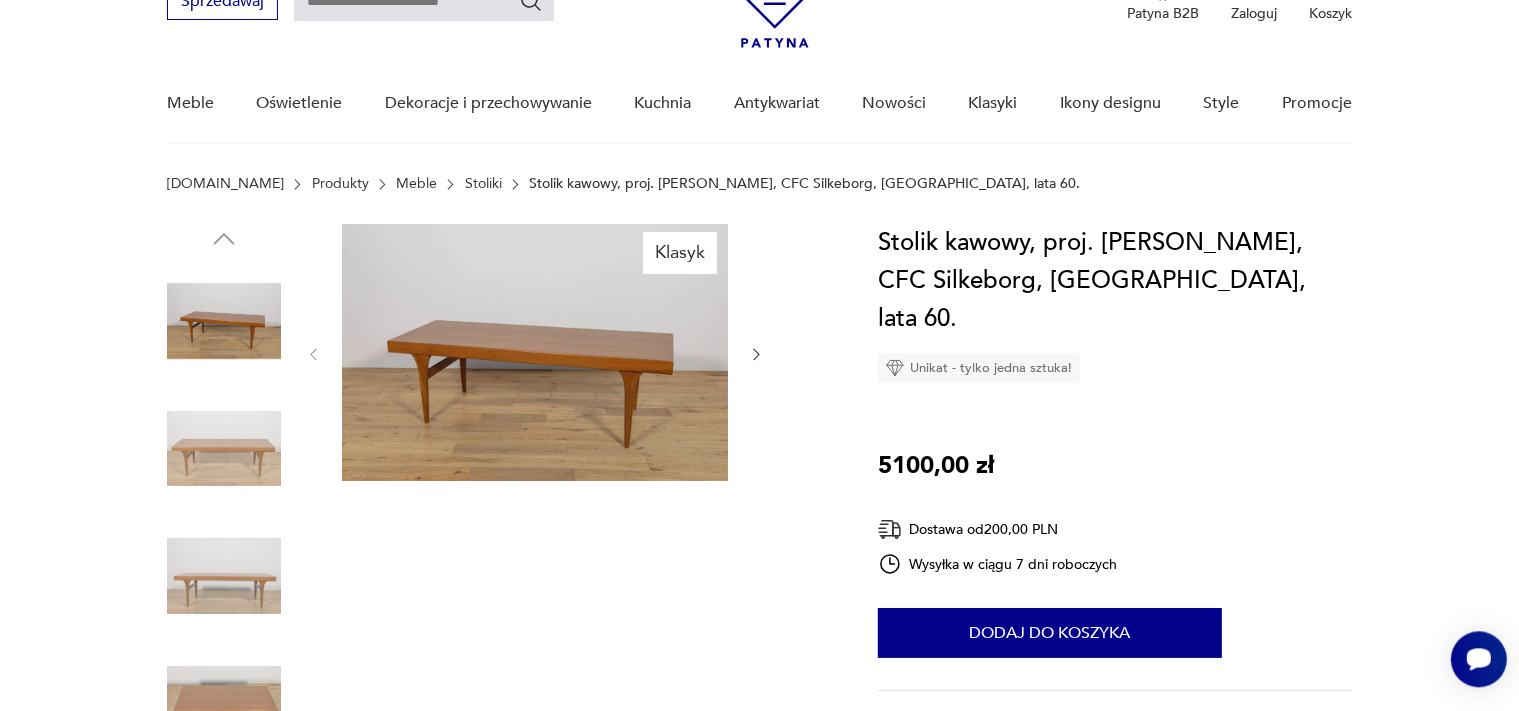 click at bounding box center [535, 352] 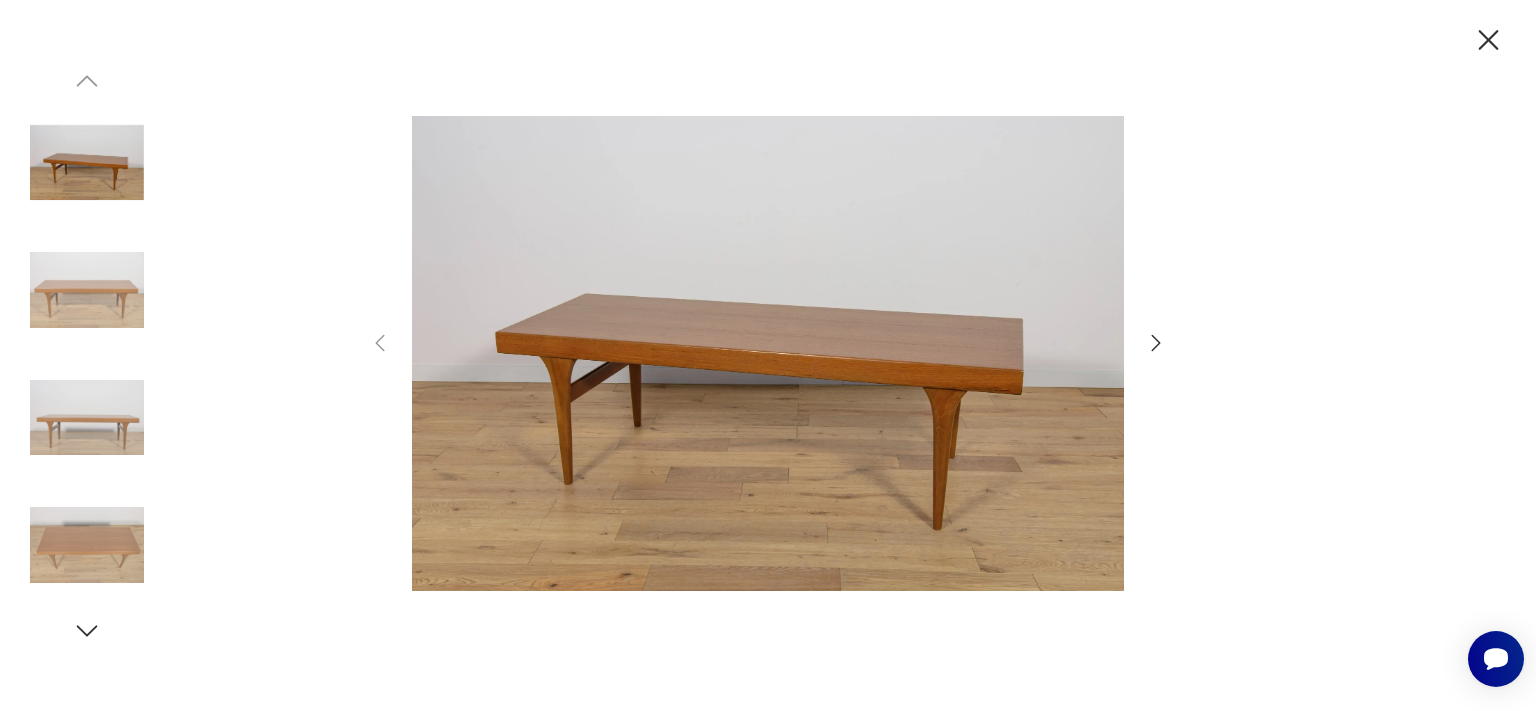 click at bounding box center (87, 290) 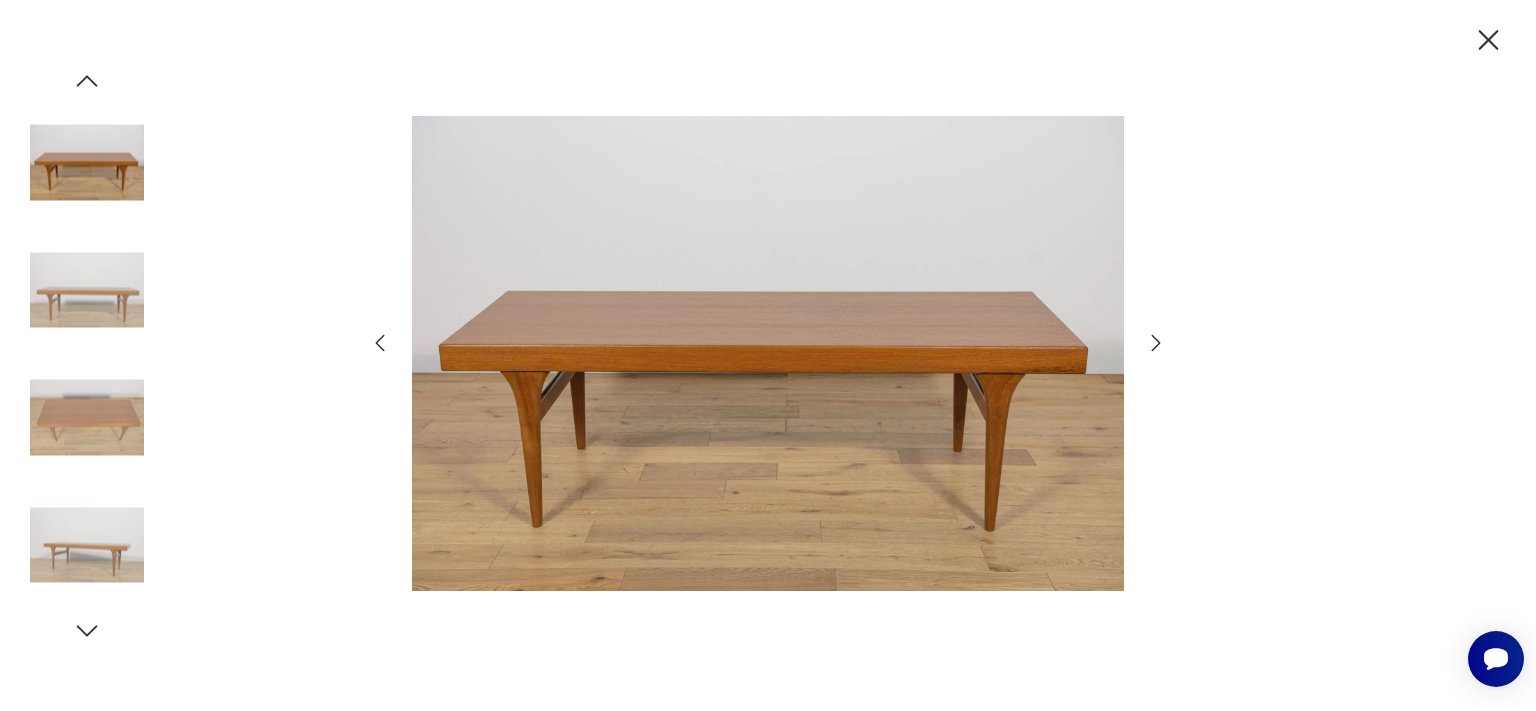 click 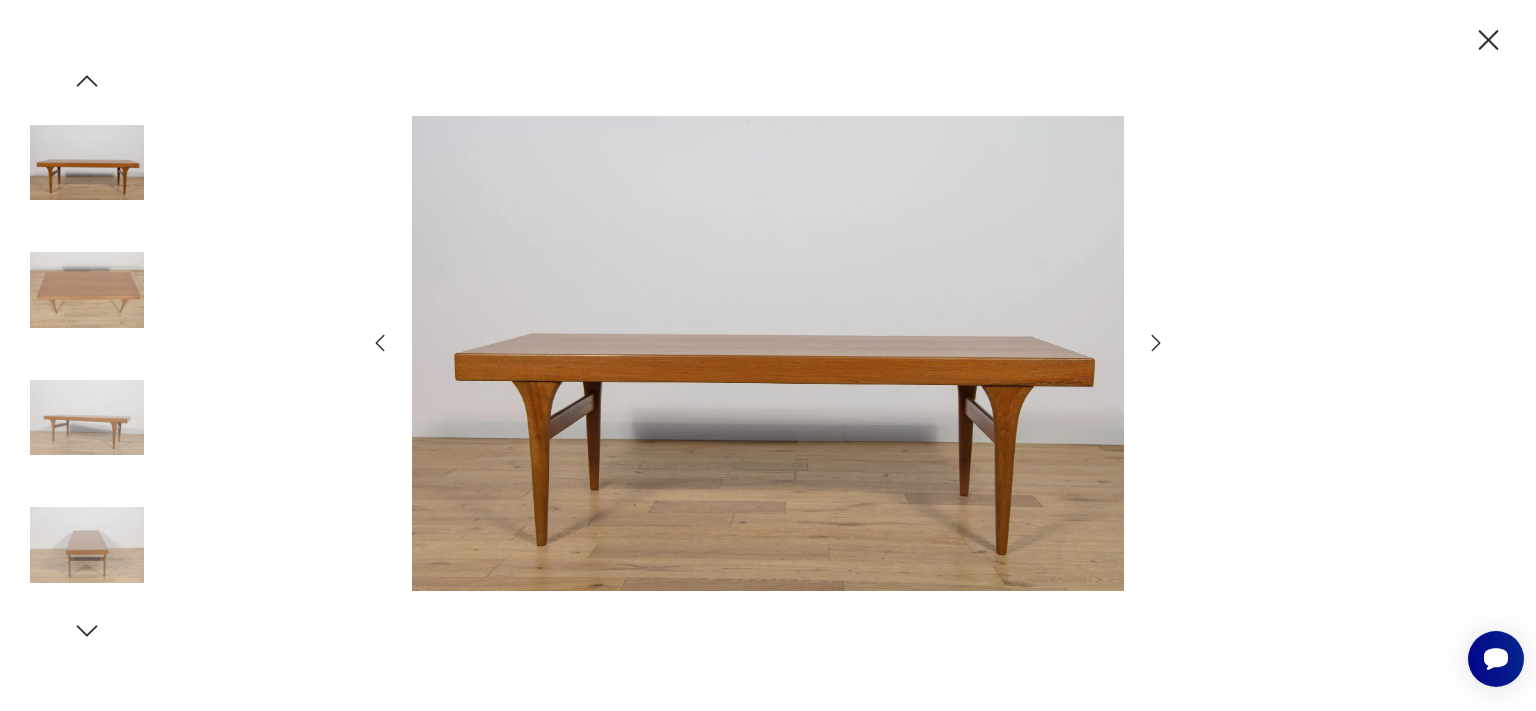 click 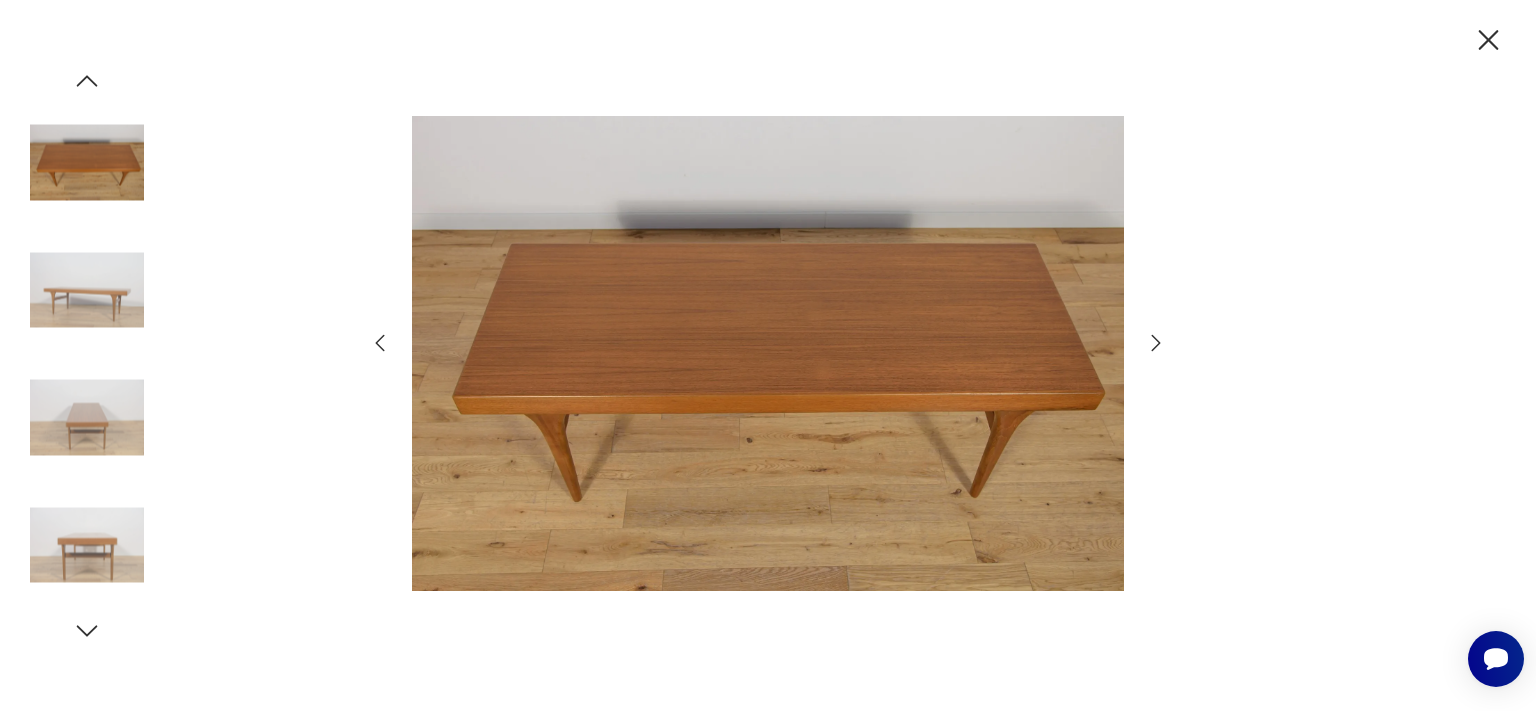 click 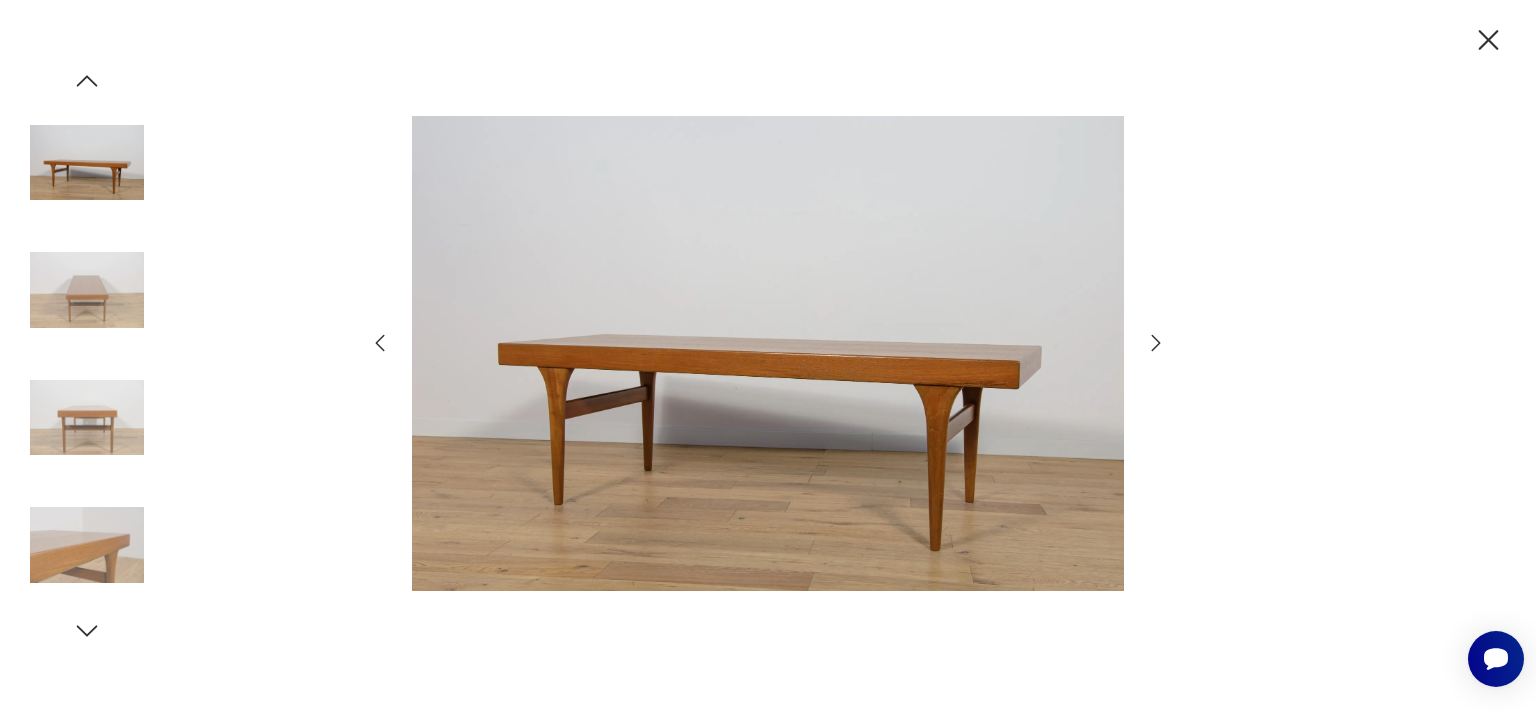 click 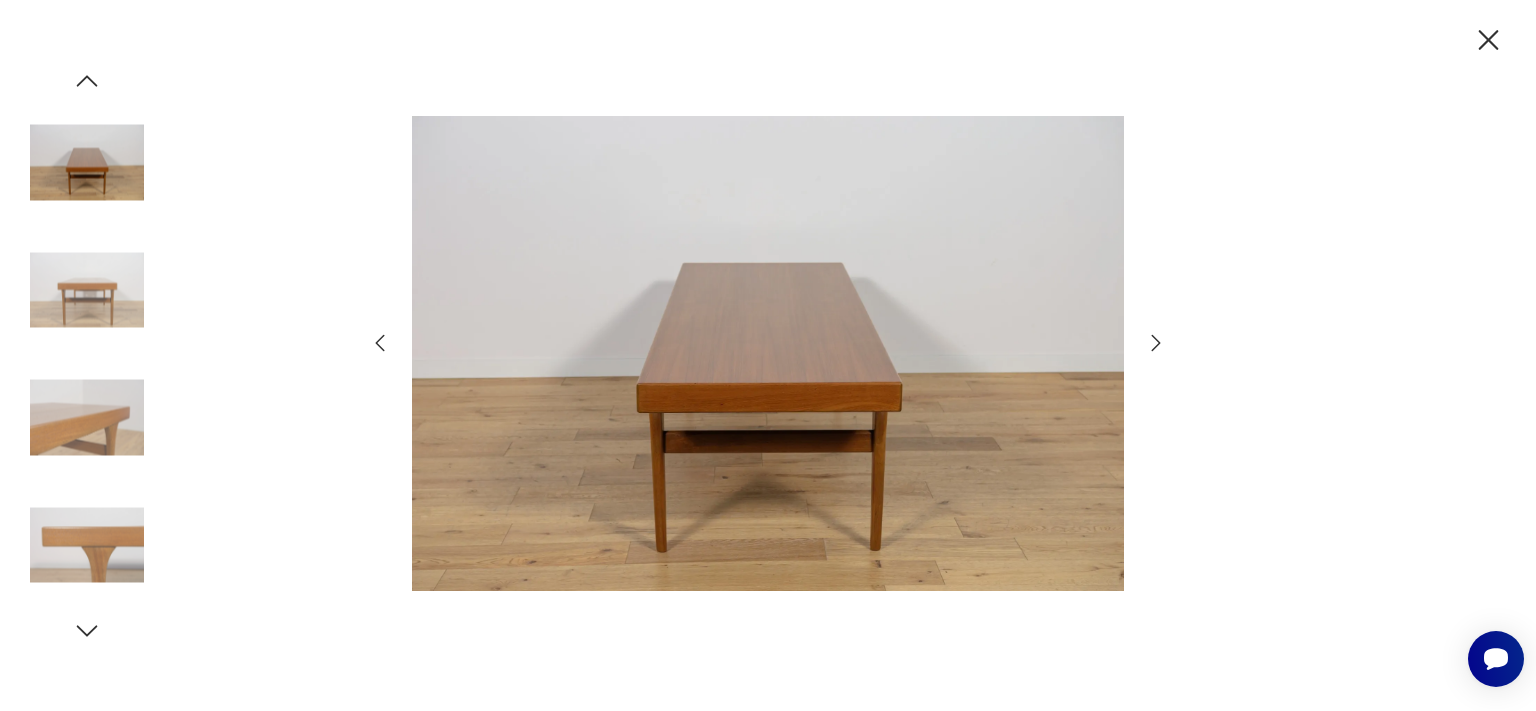click 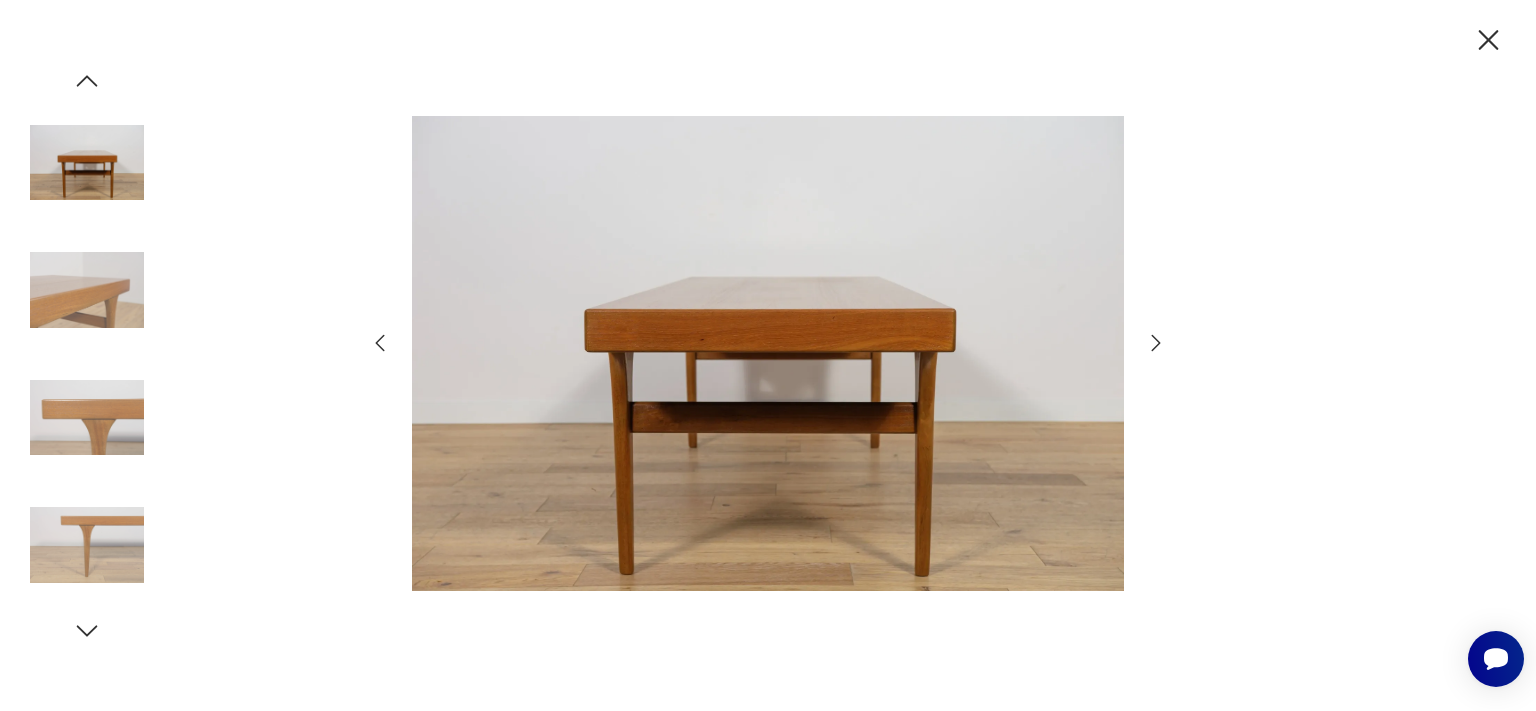click 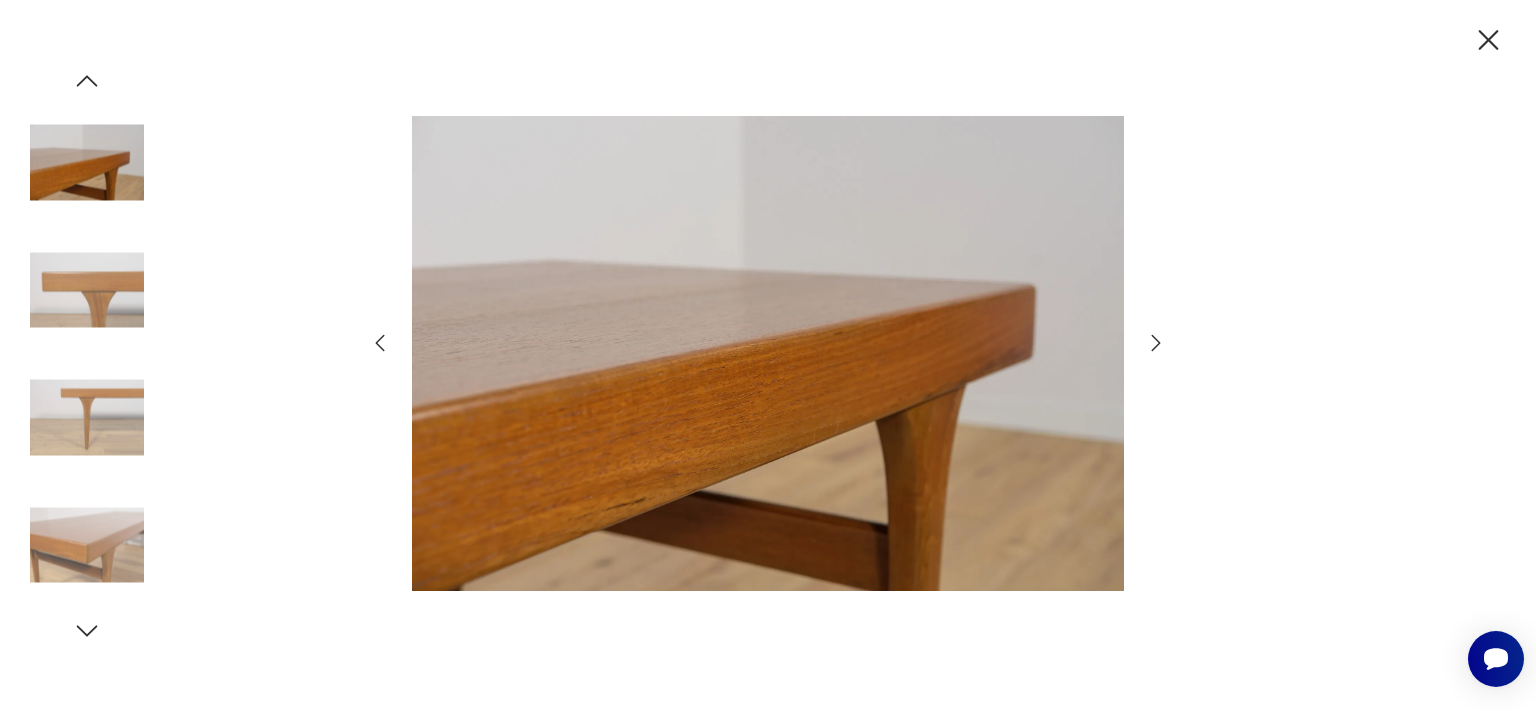 click 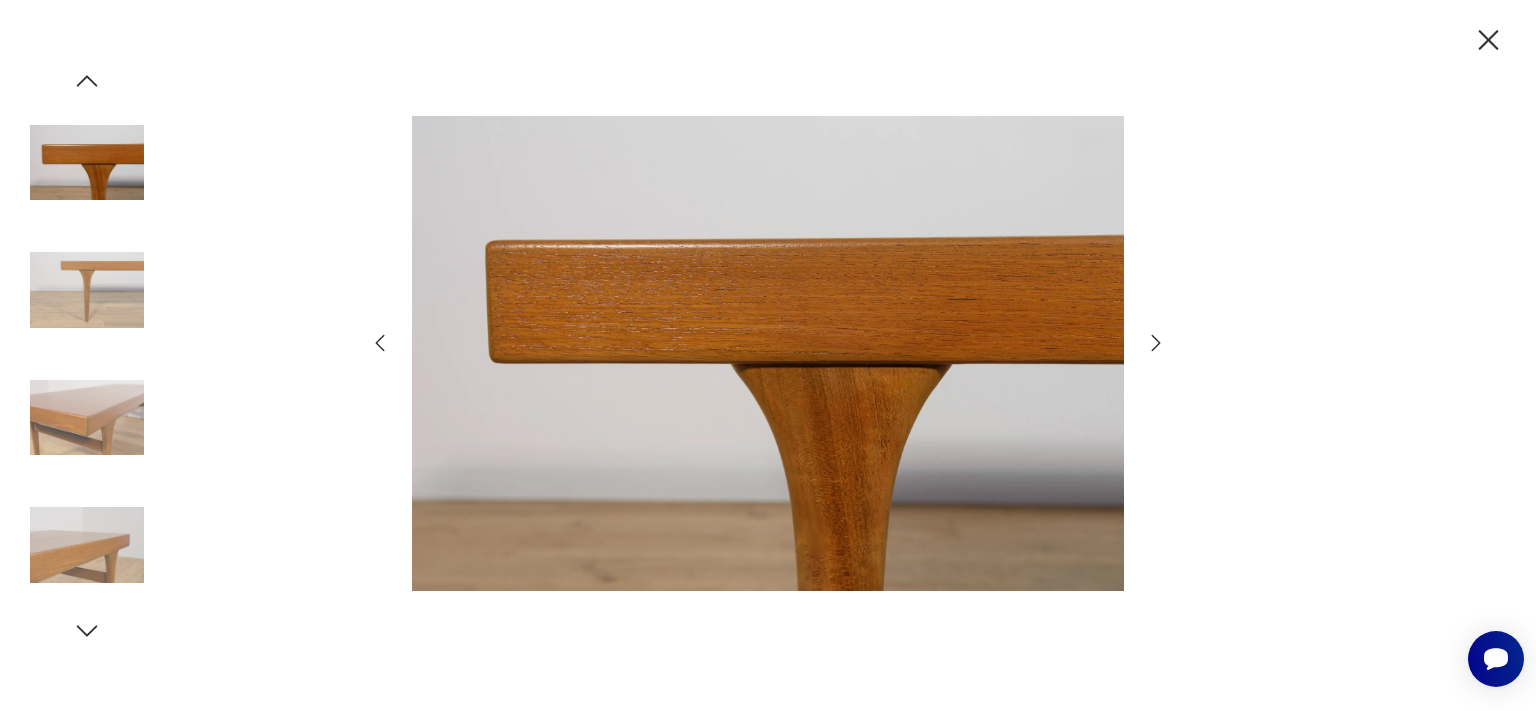 click 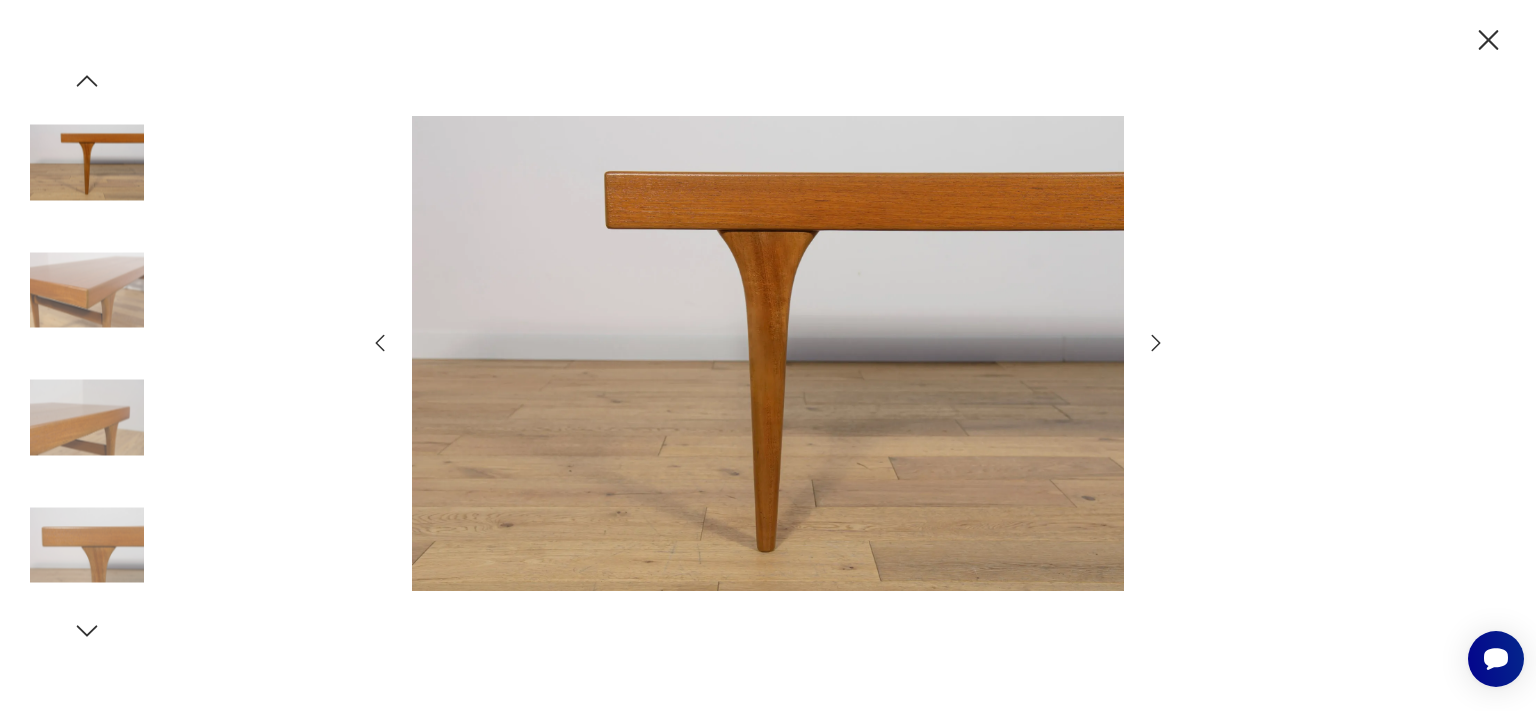 click 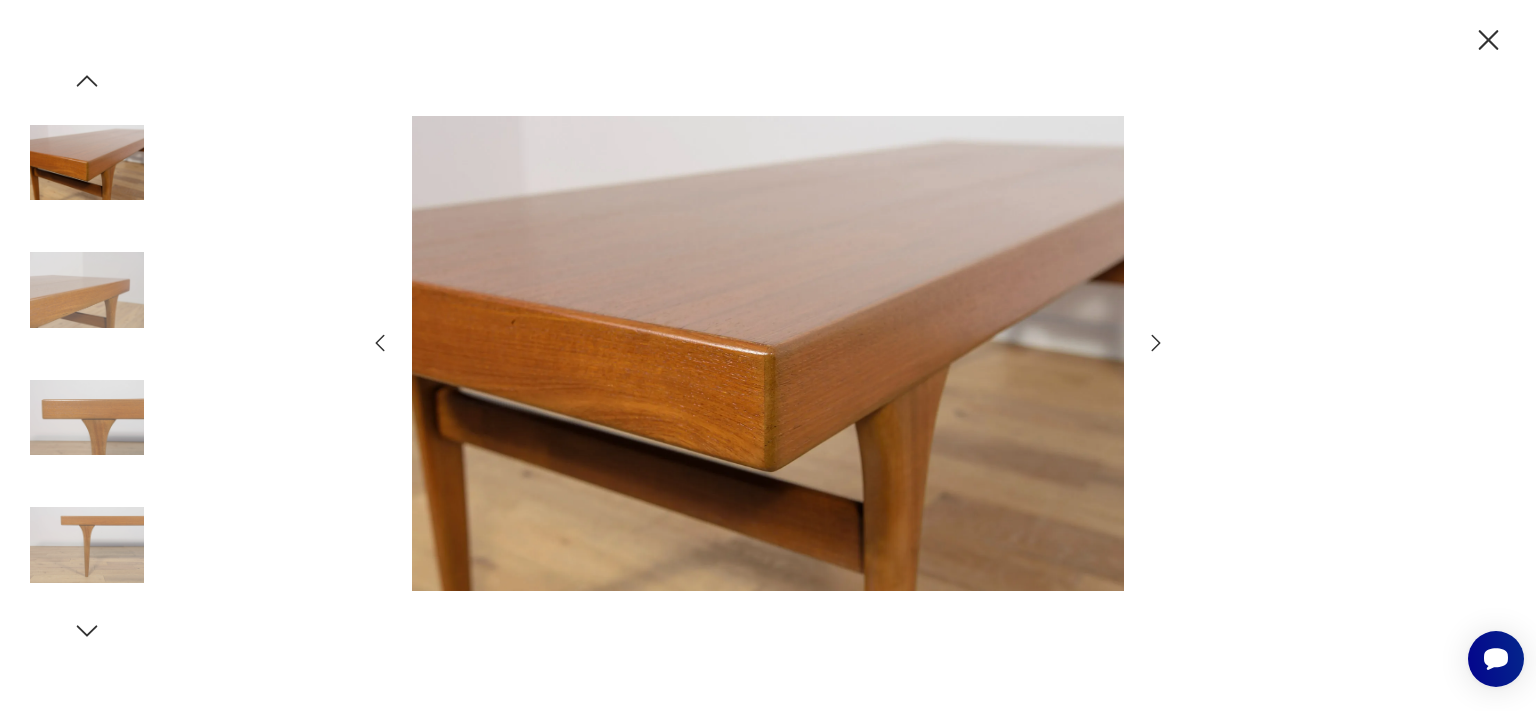 click 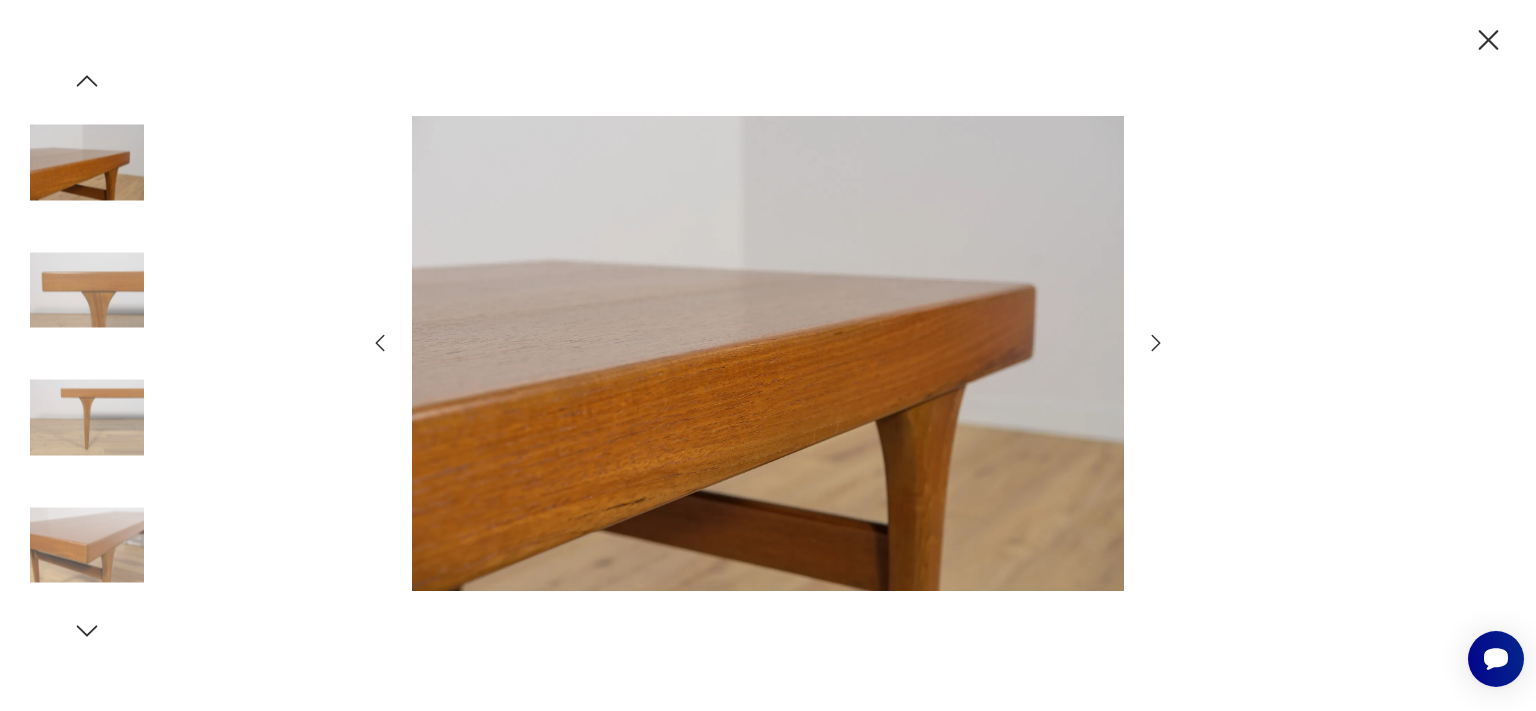 click 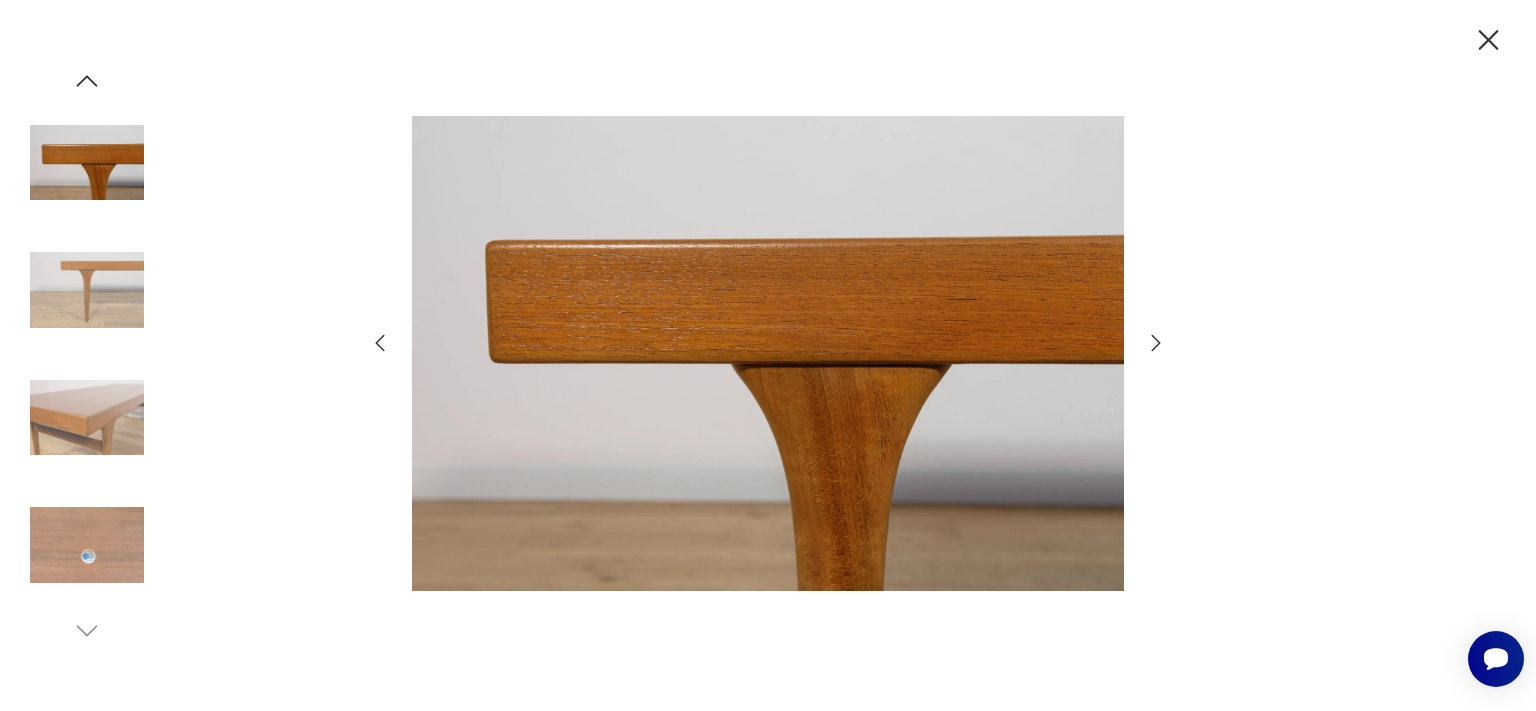 click 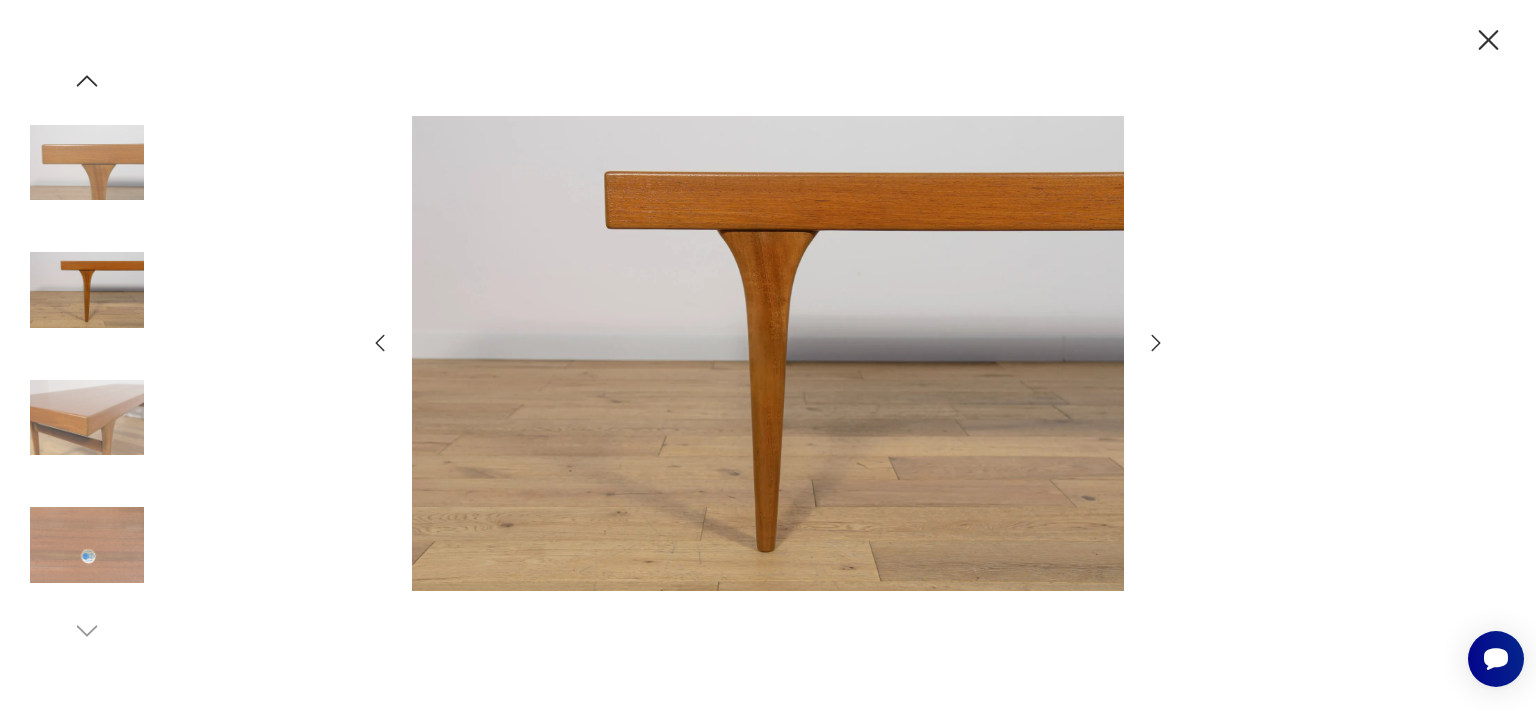 click 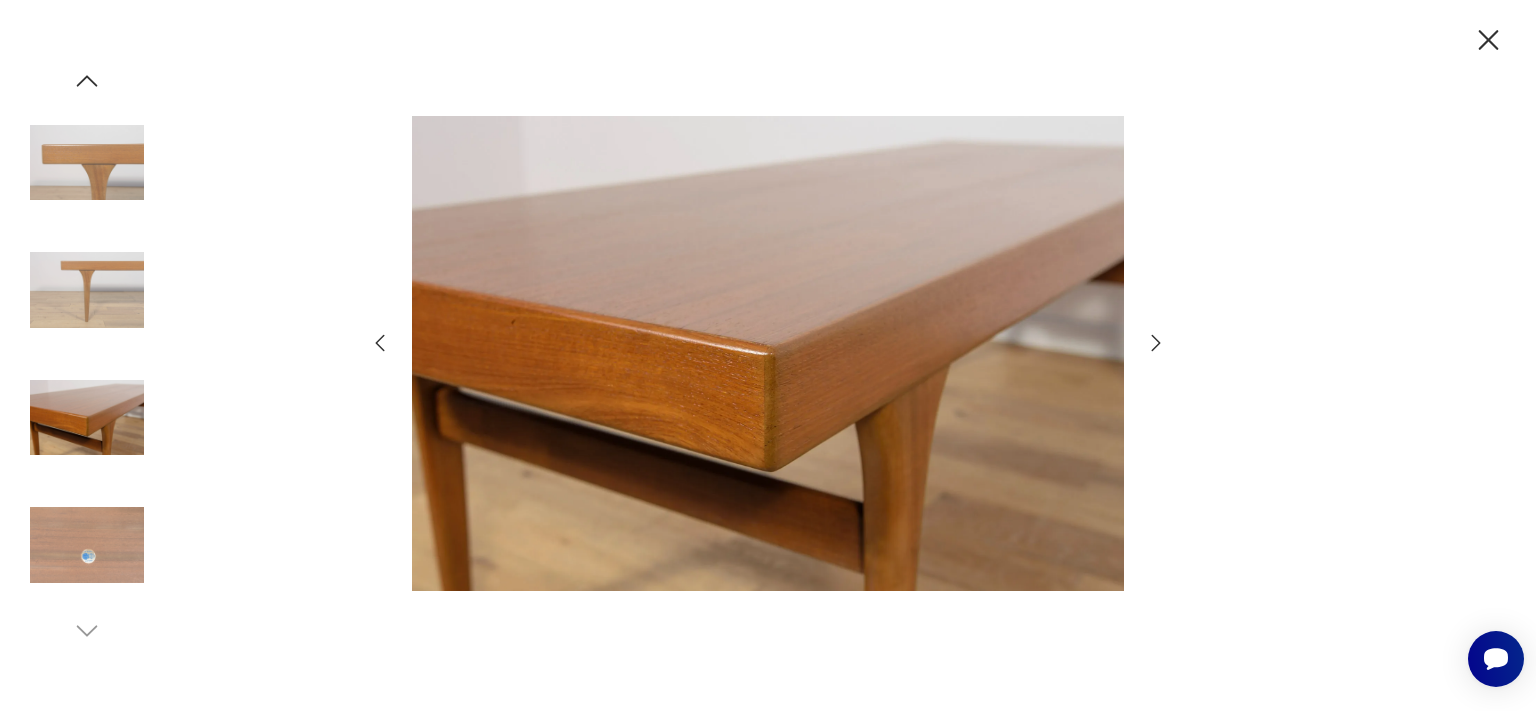click 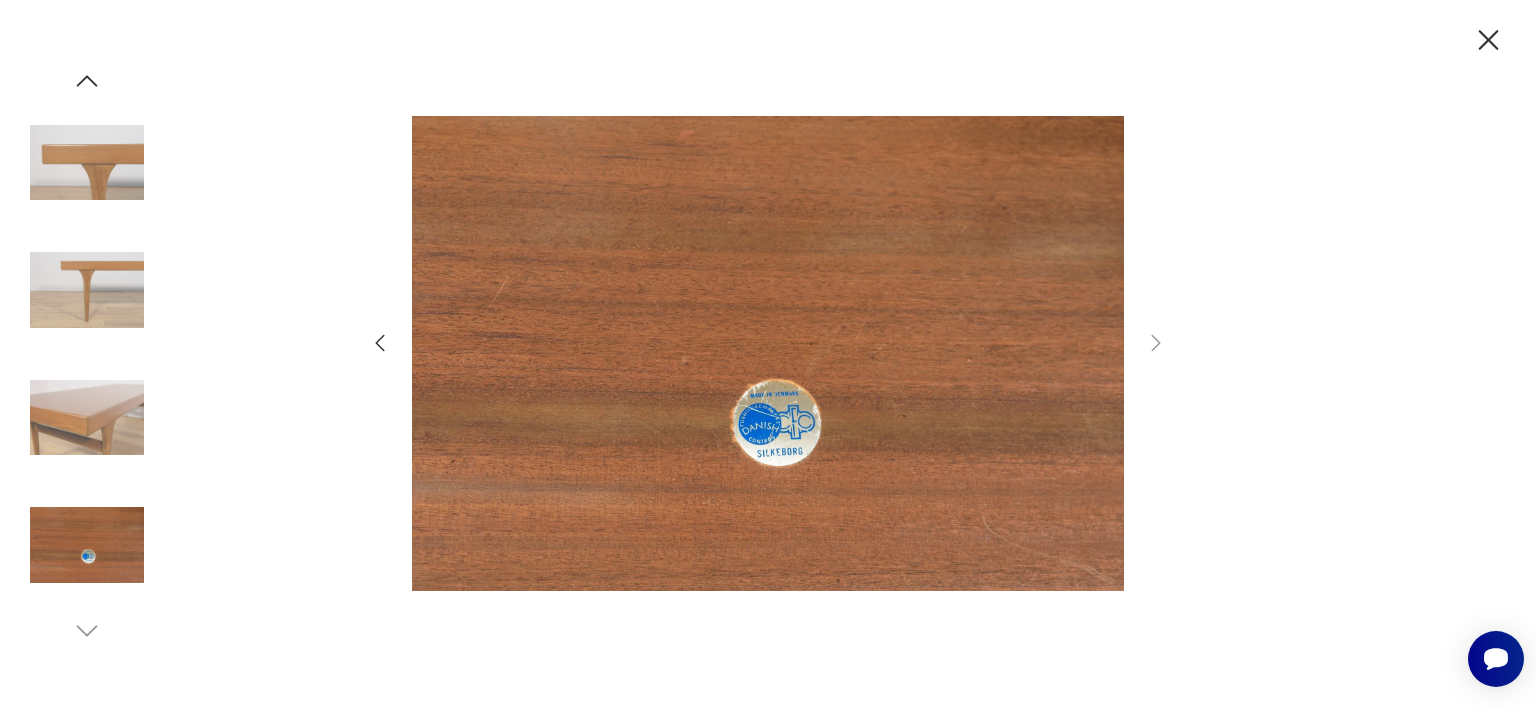 click 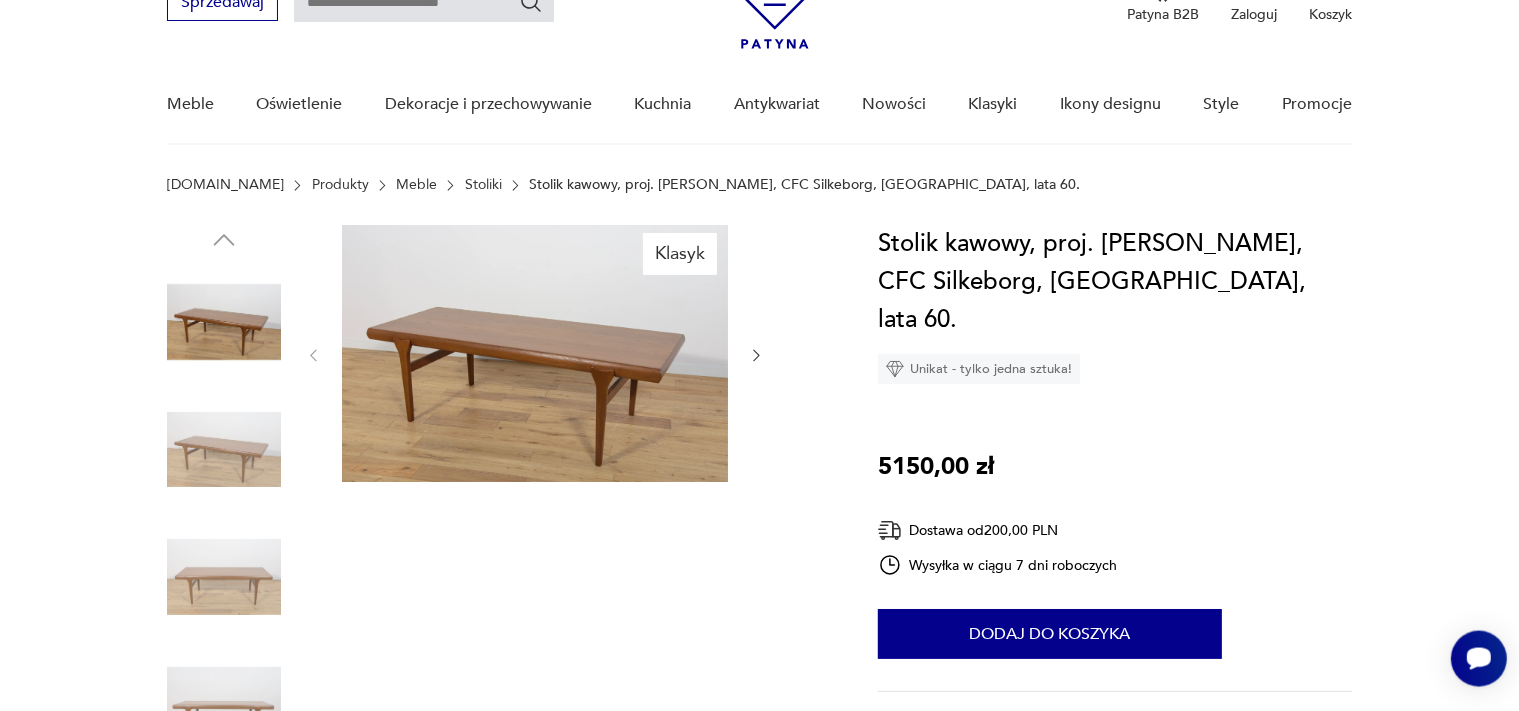 scroll, scrollTop: 106, scrollLeft: 0, axis: vertical 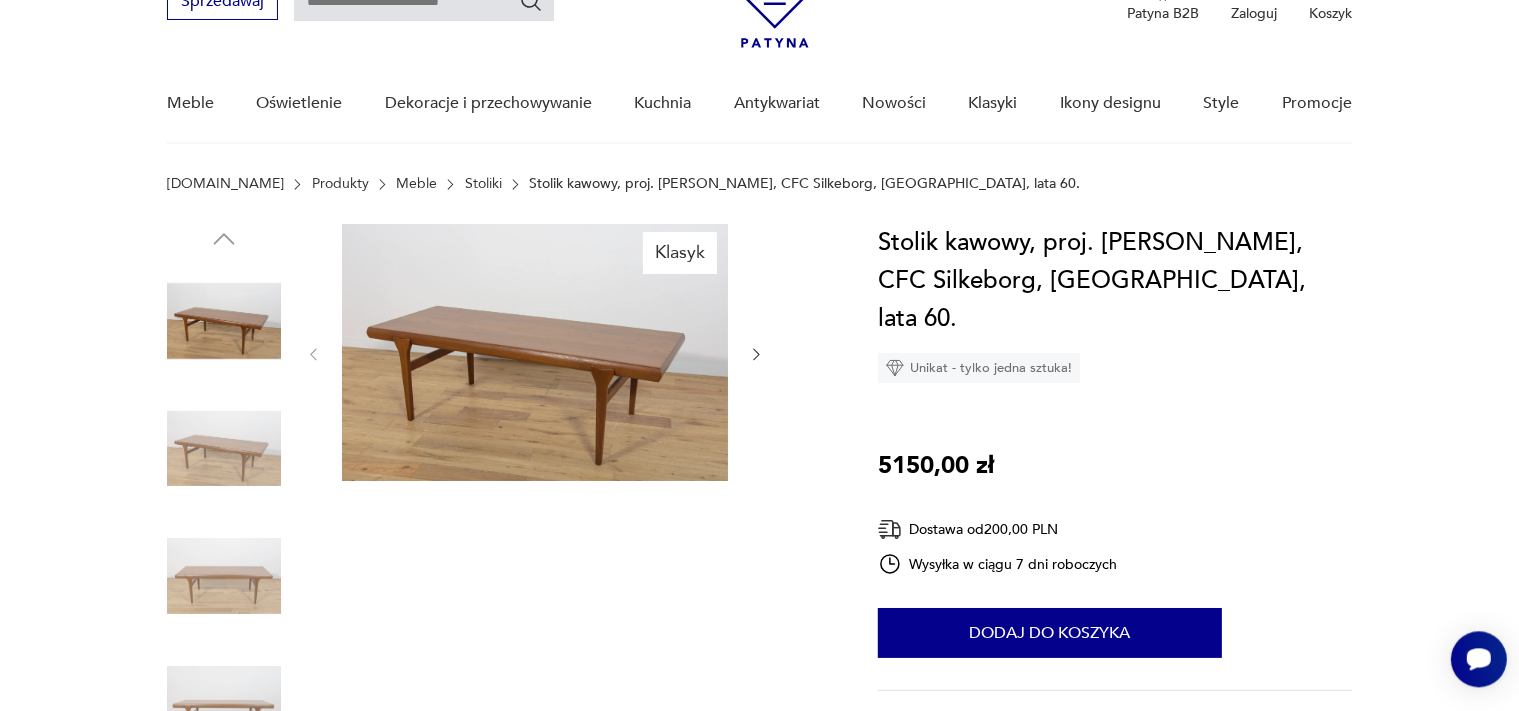 click at bounding box center [535, 352] 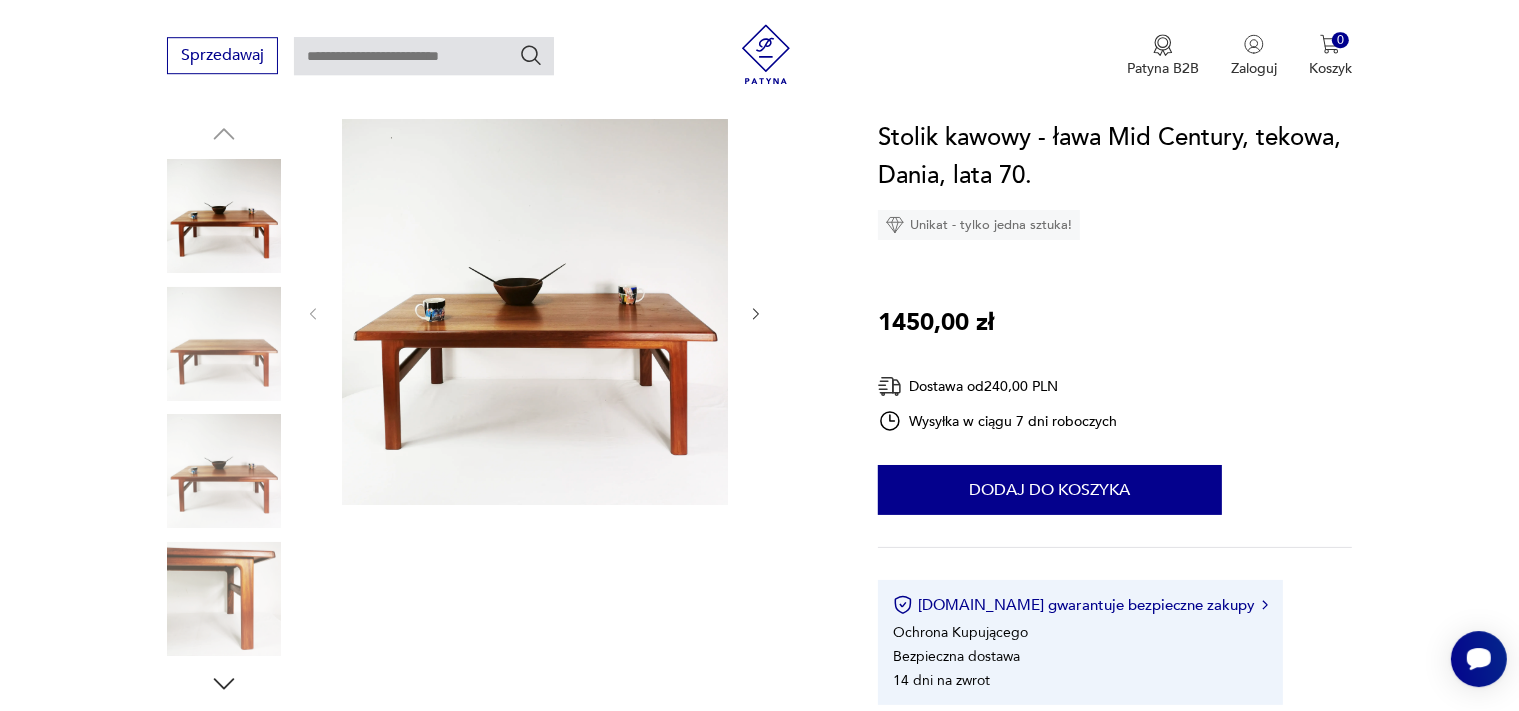 scroll, scrollTop: 0, scrollLeft: 0, axis: both 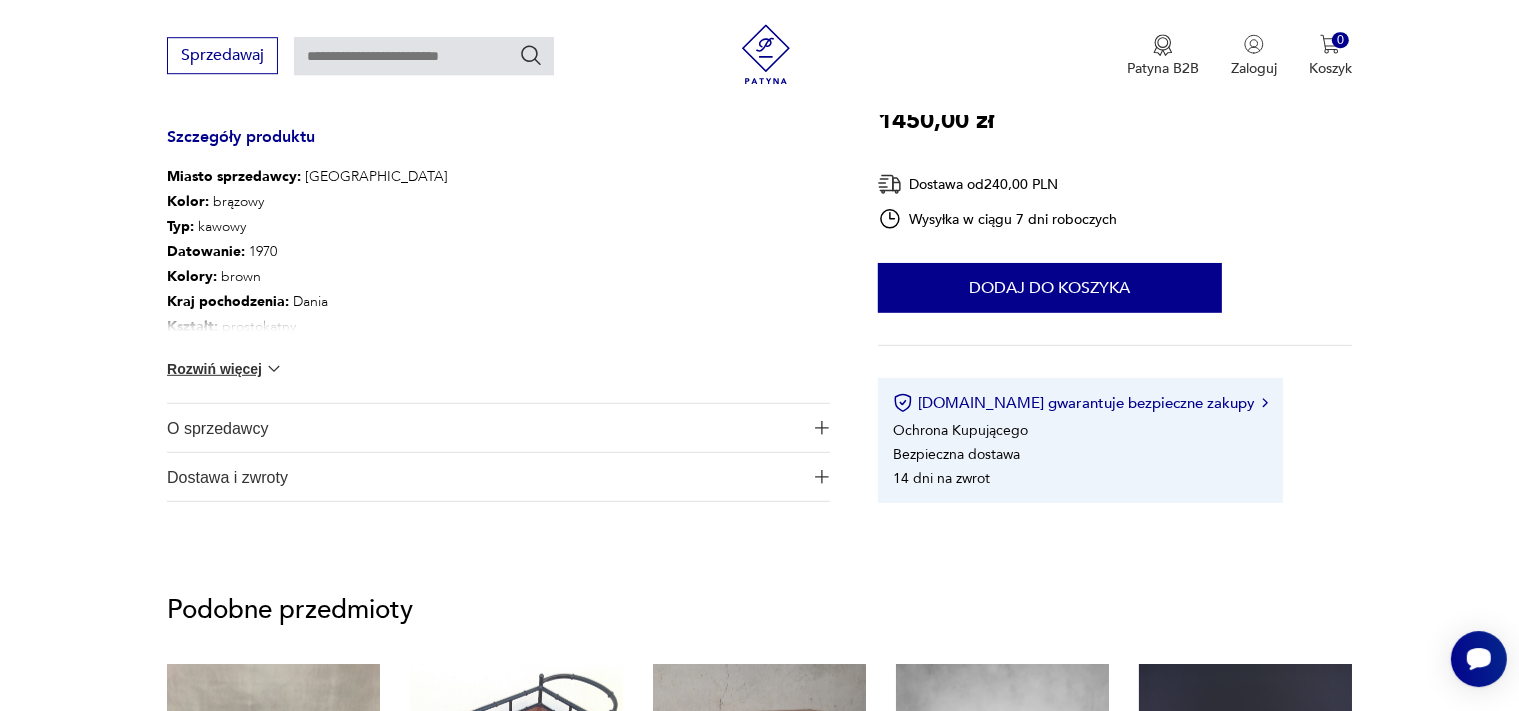 click at bounding box center [274, 369] 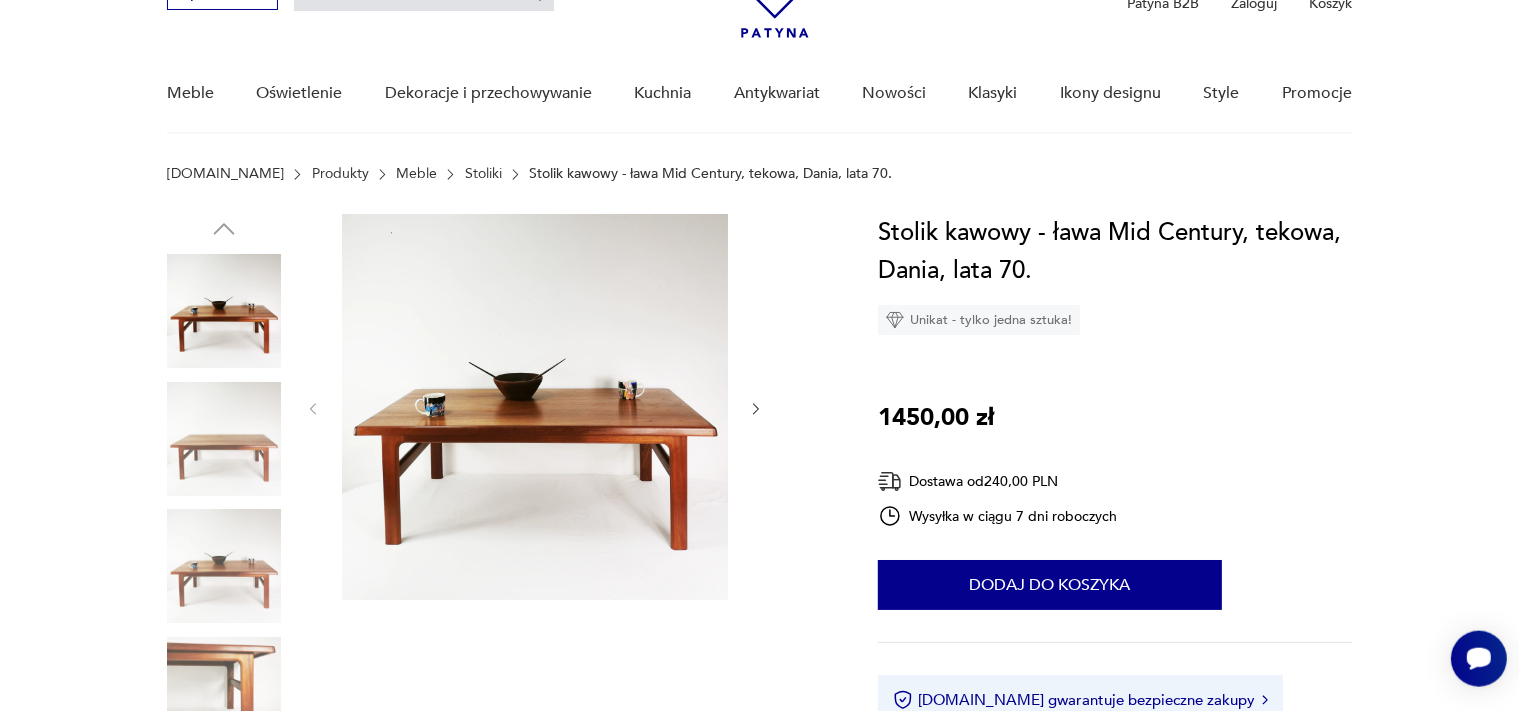 scroll, scrollTop: 105, scrollLeft: 0, axis: vertical 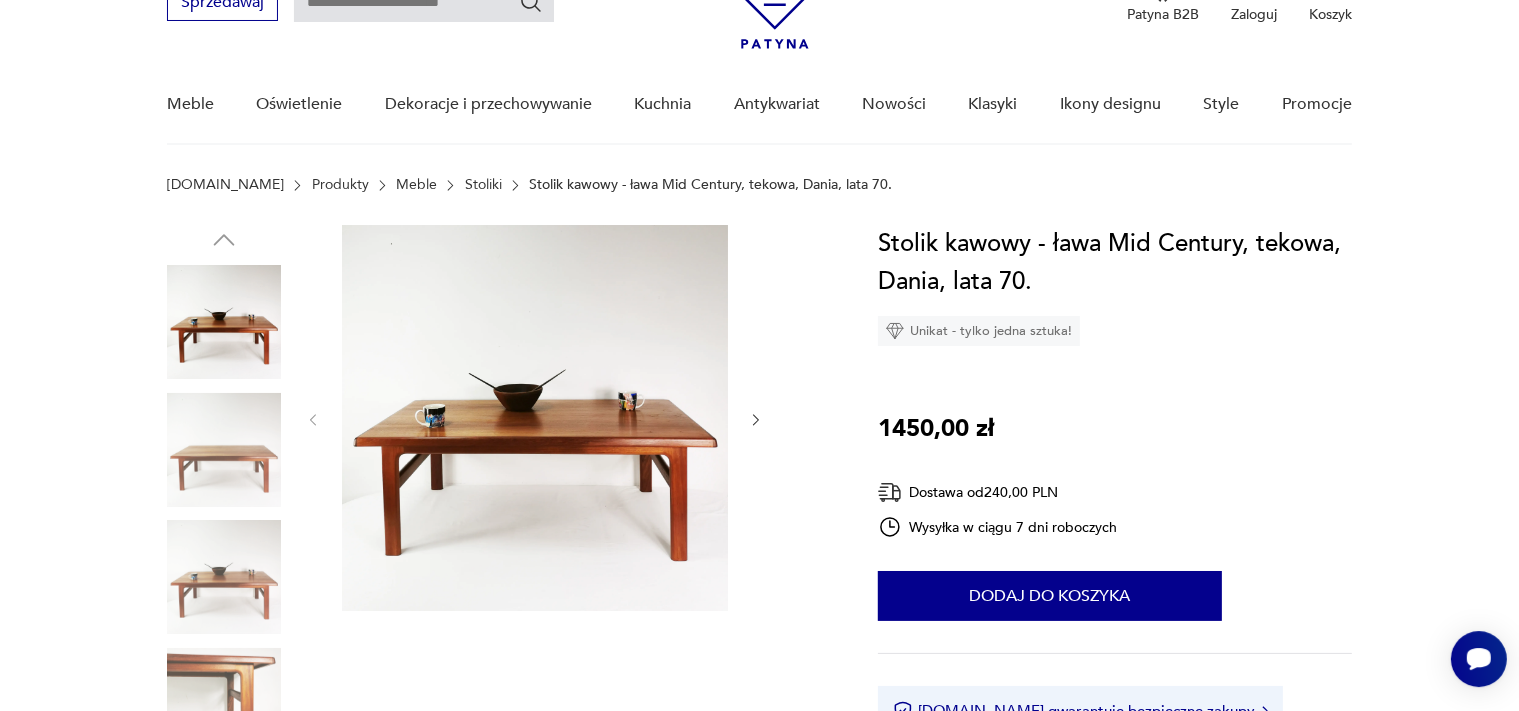 click at bounding box center (535, 418) 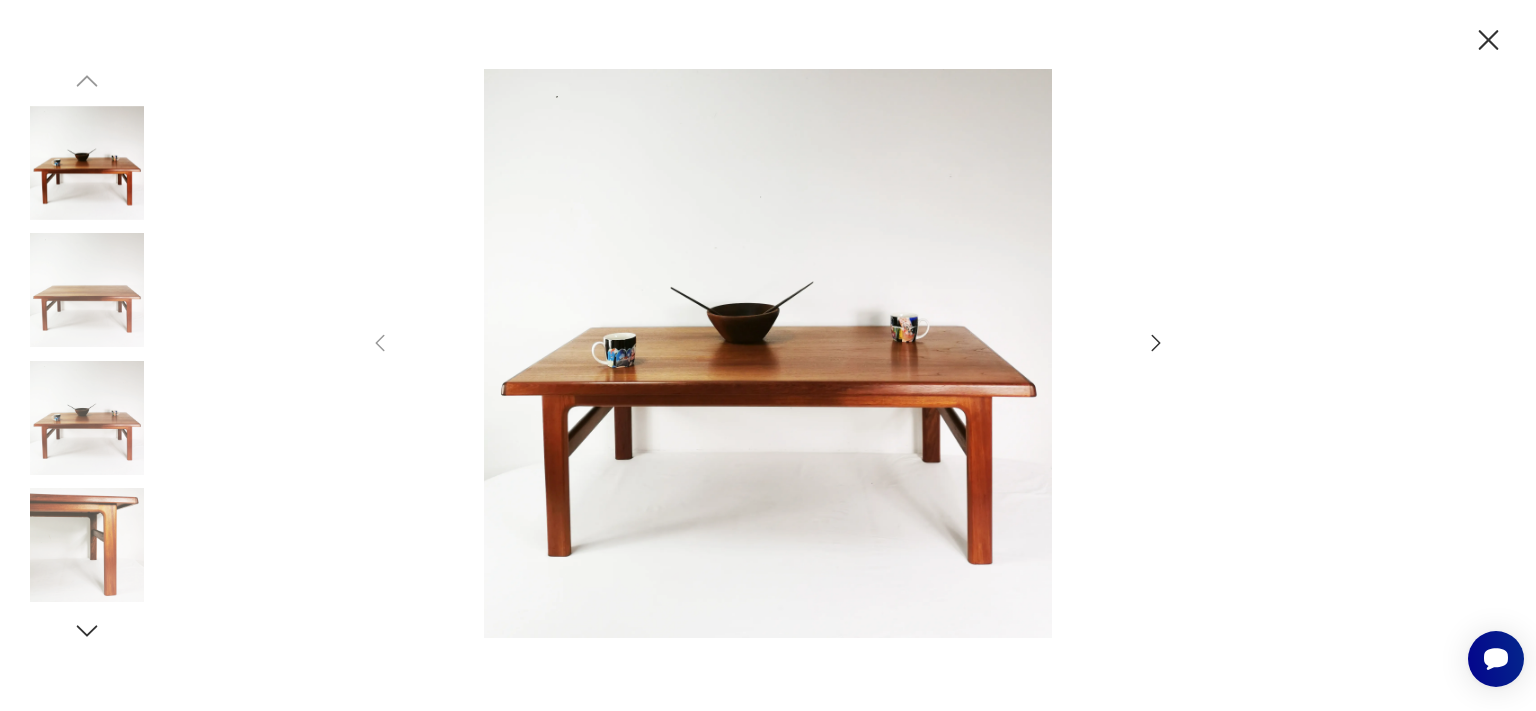 click 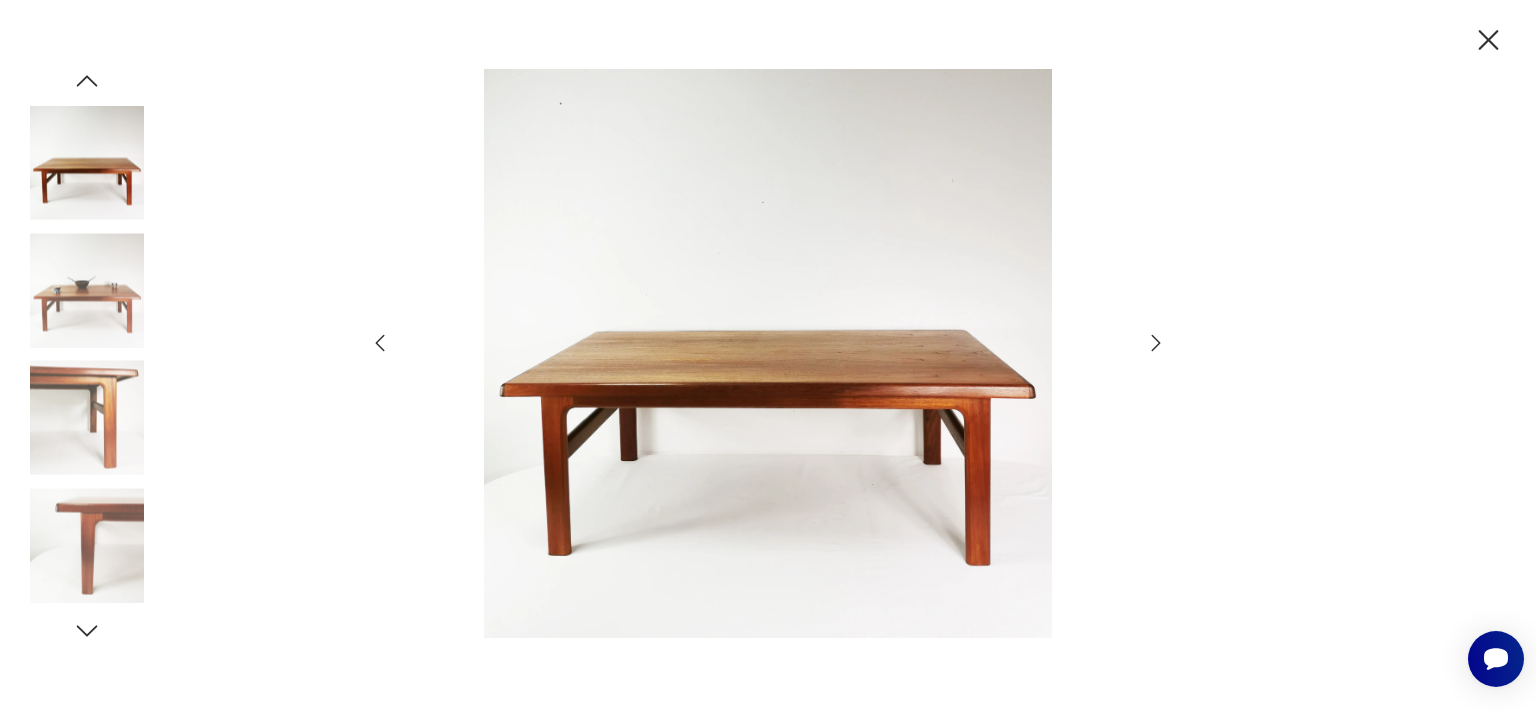 click 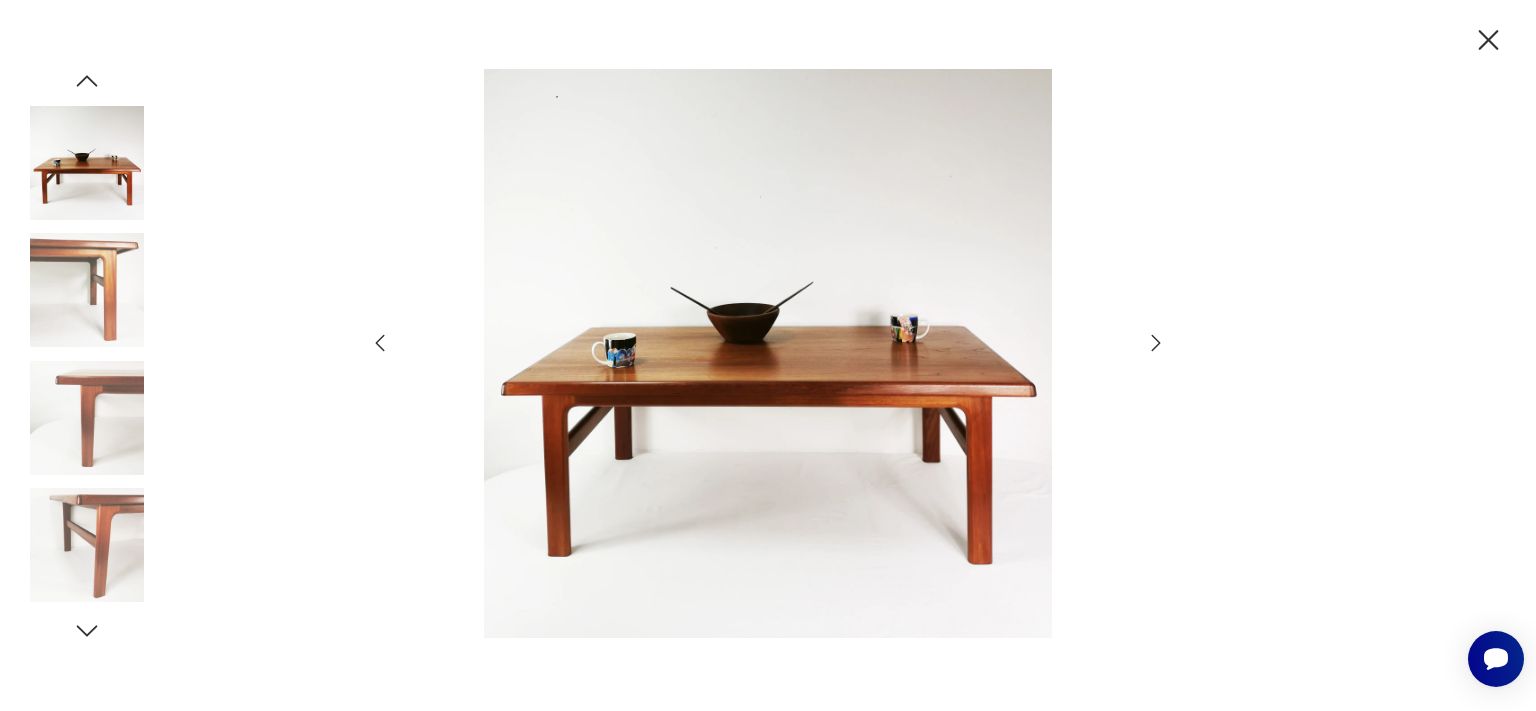 click 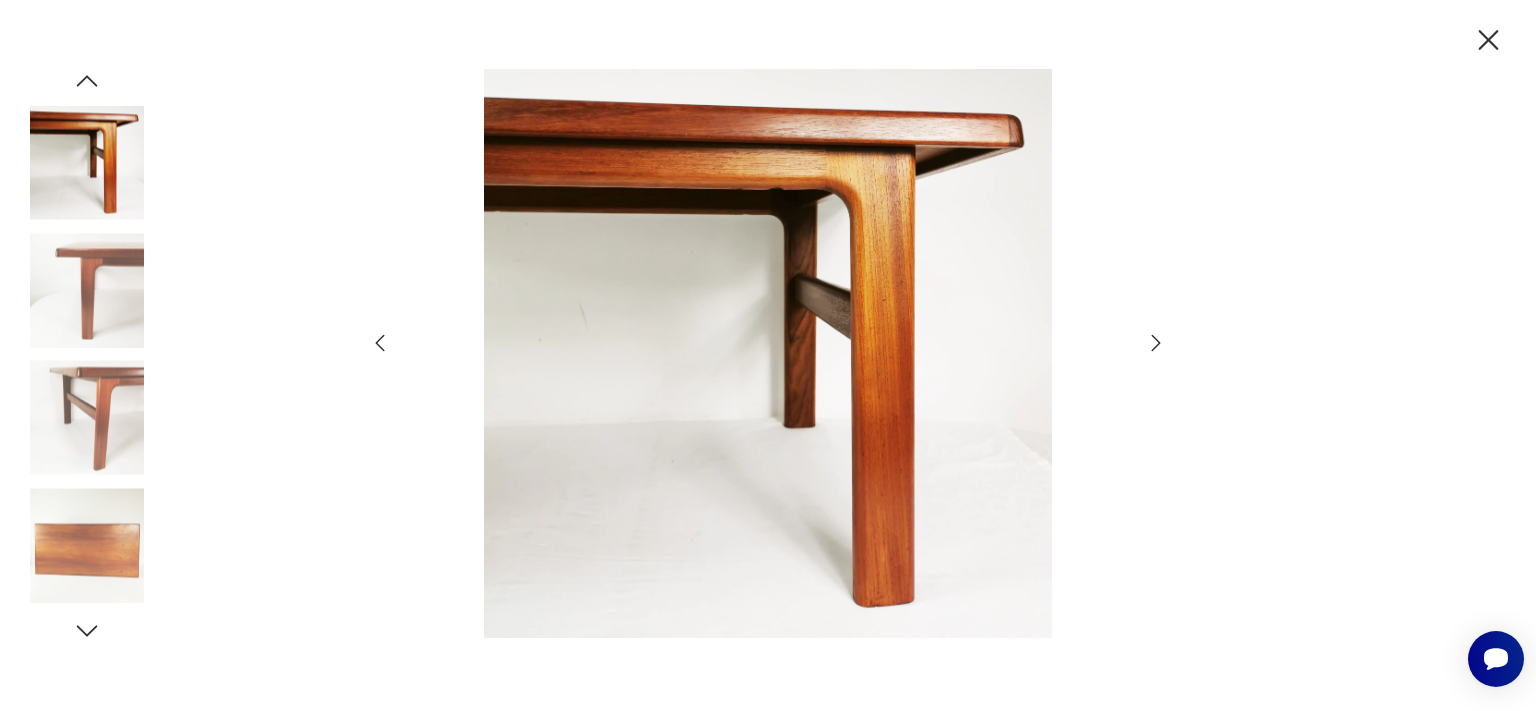 click 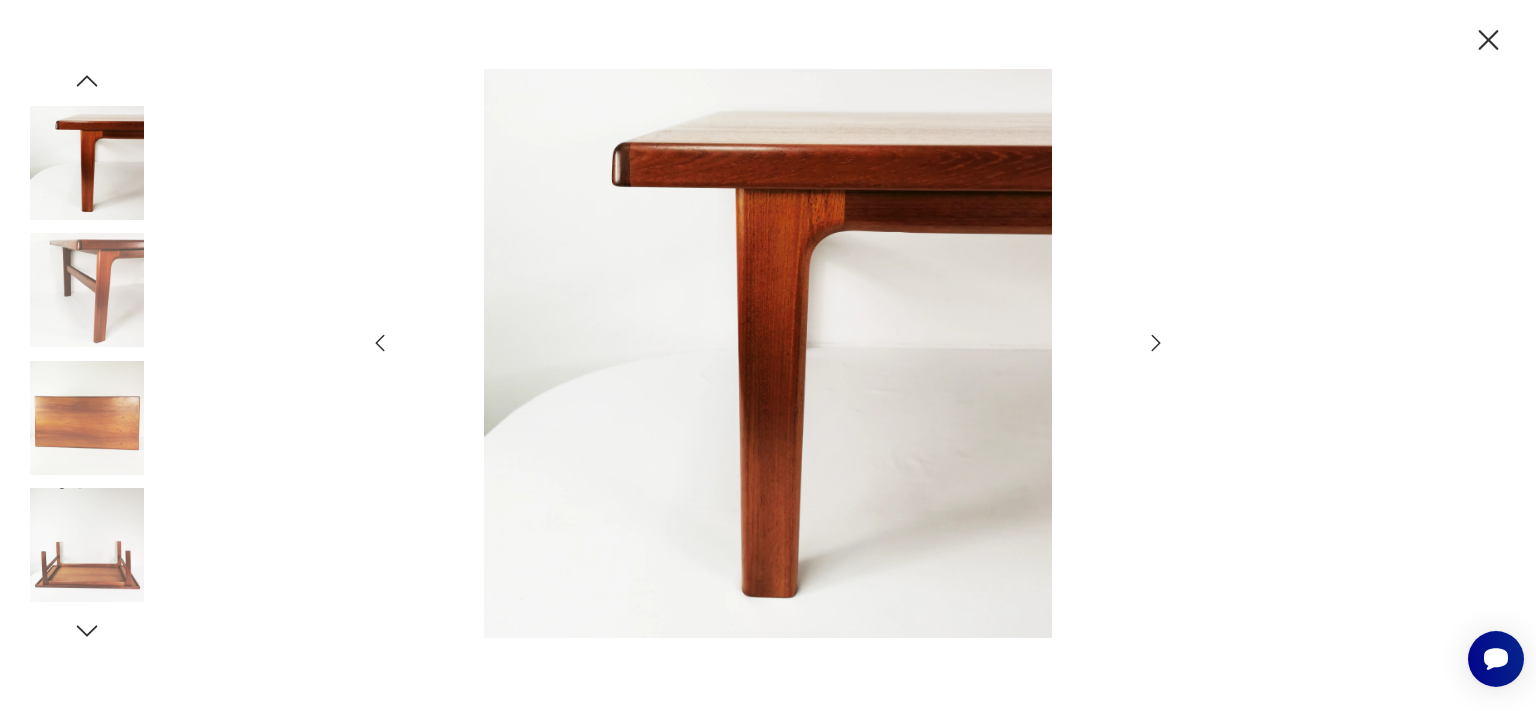 click 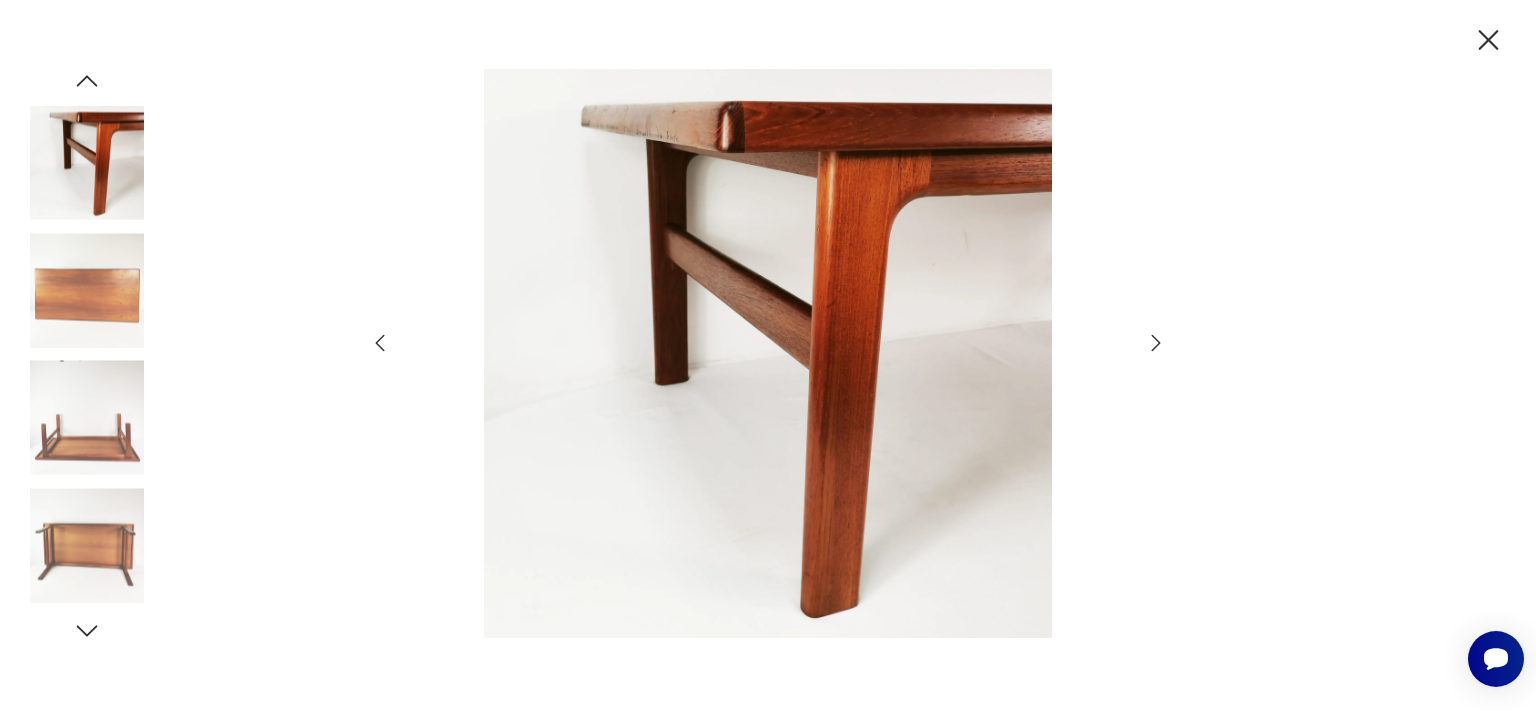 click 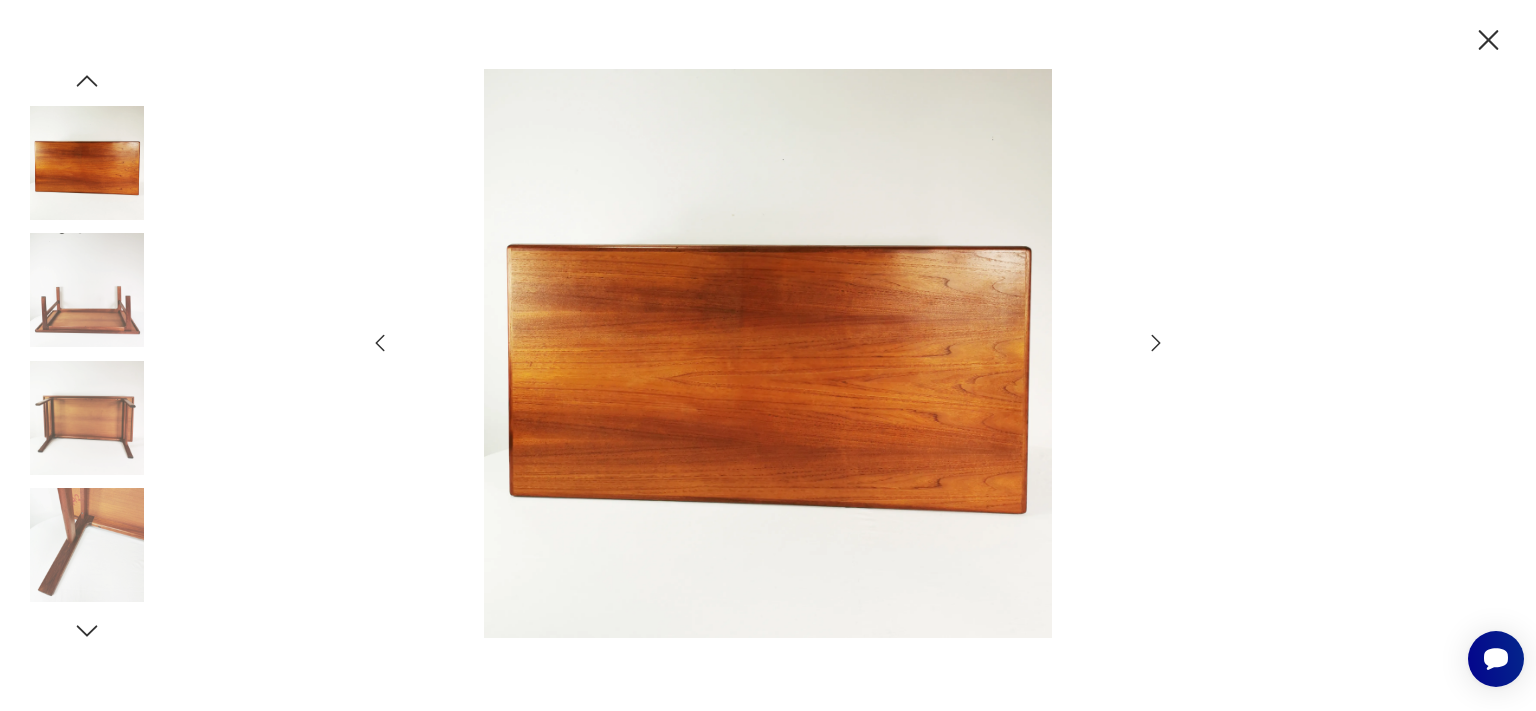 click 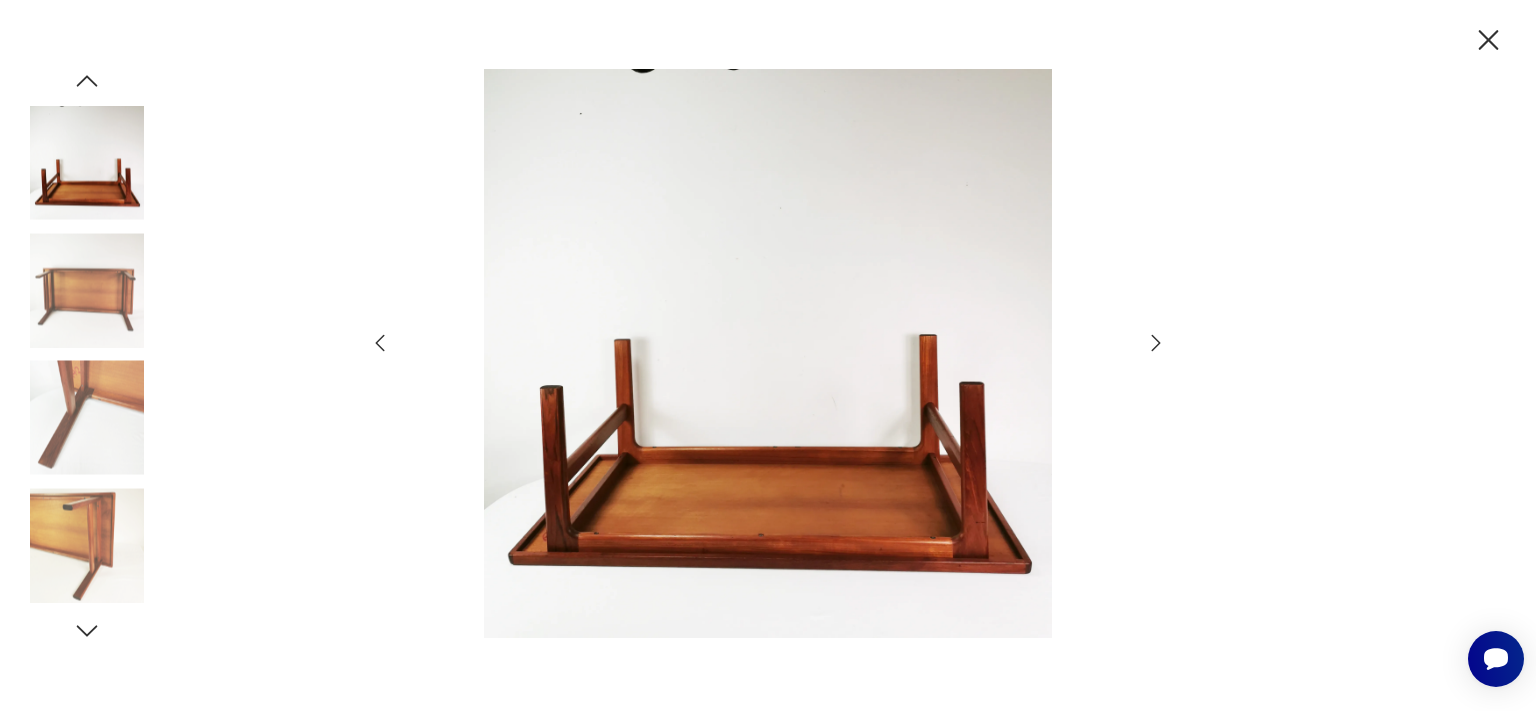 click 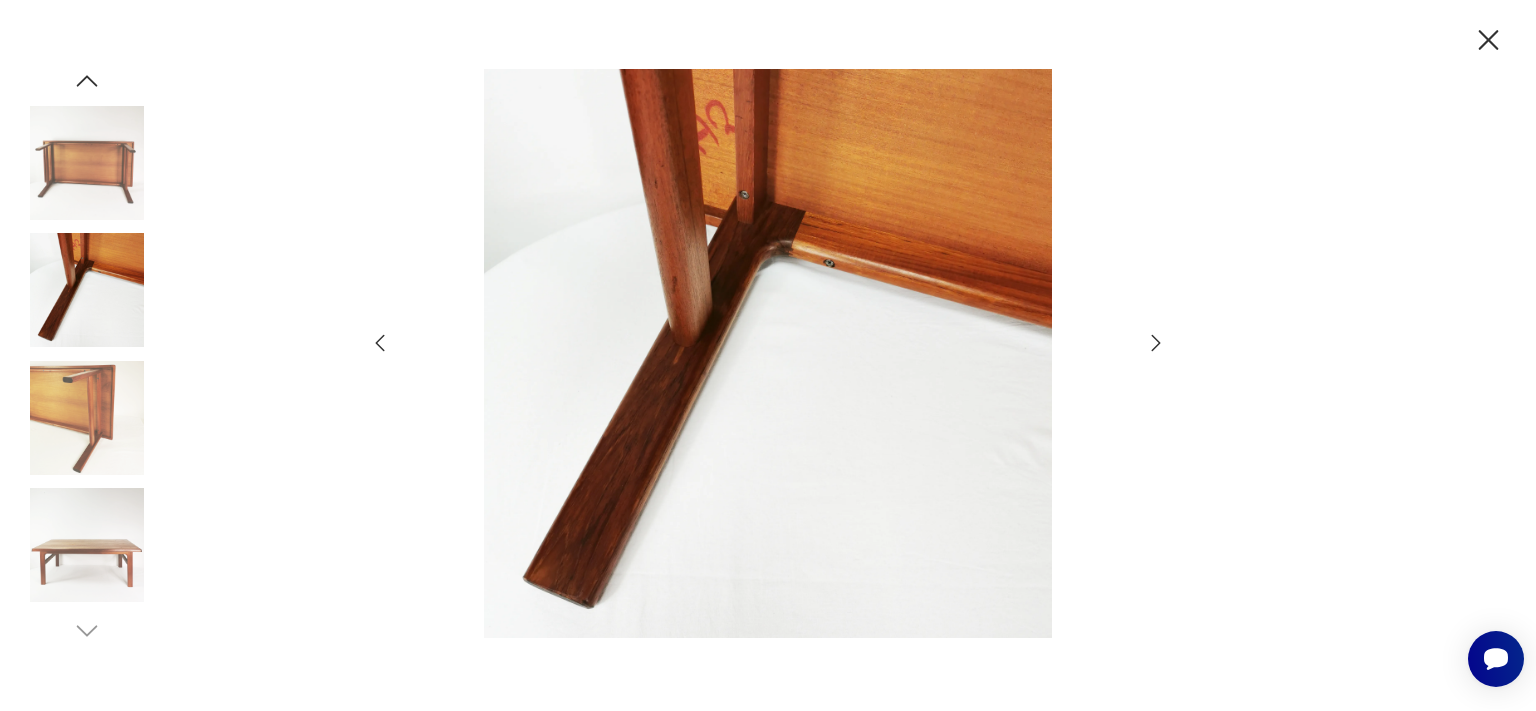 click 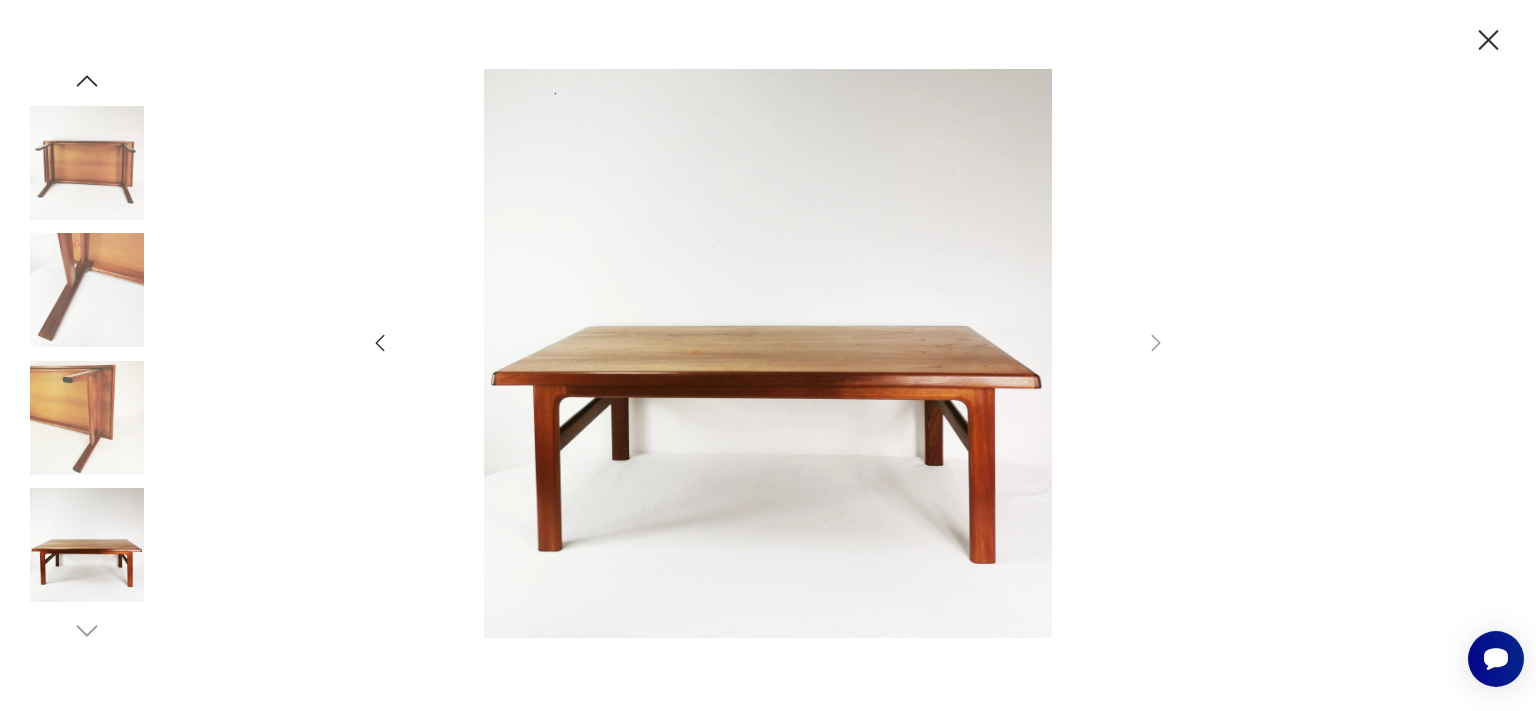 click 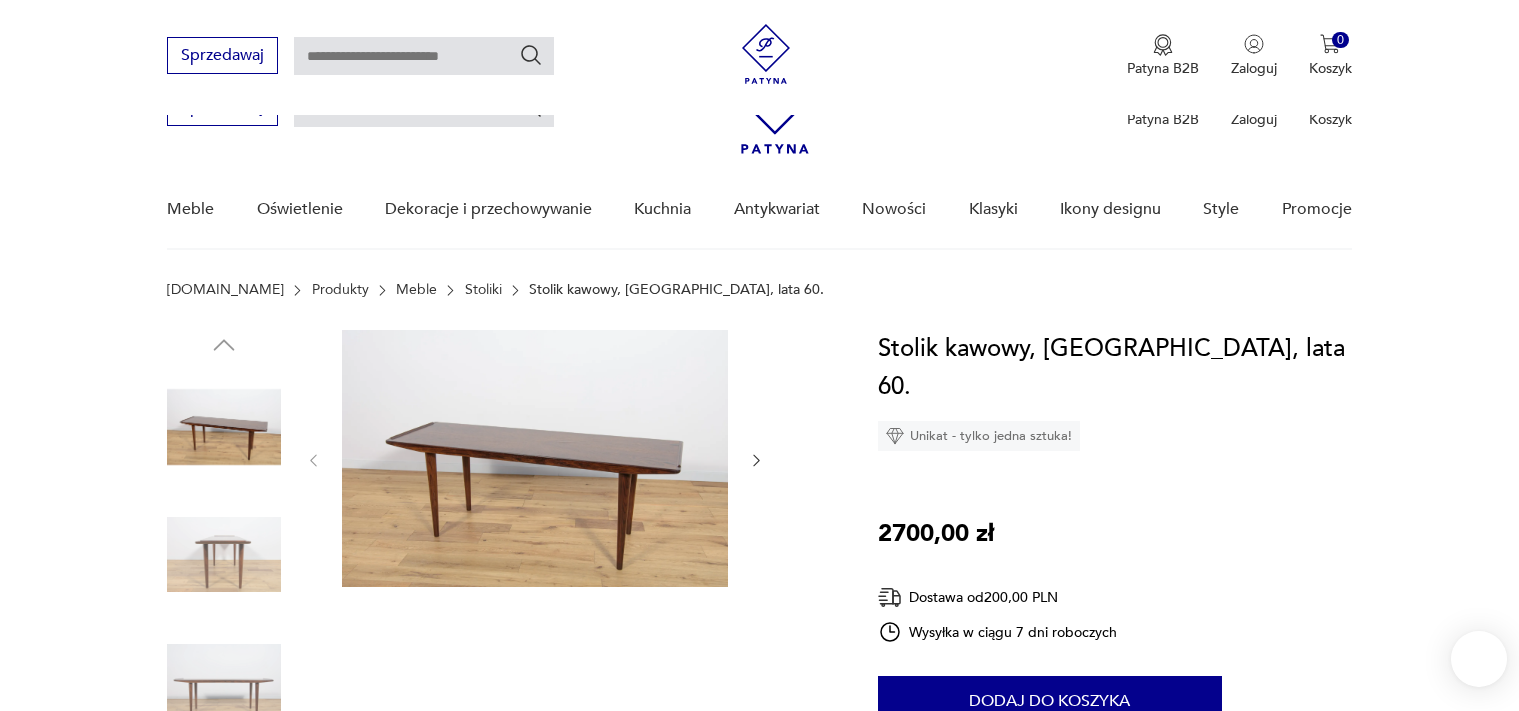 scroll, scrollTop: 528, scrollLeft: 0, axis: vertical 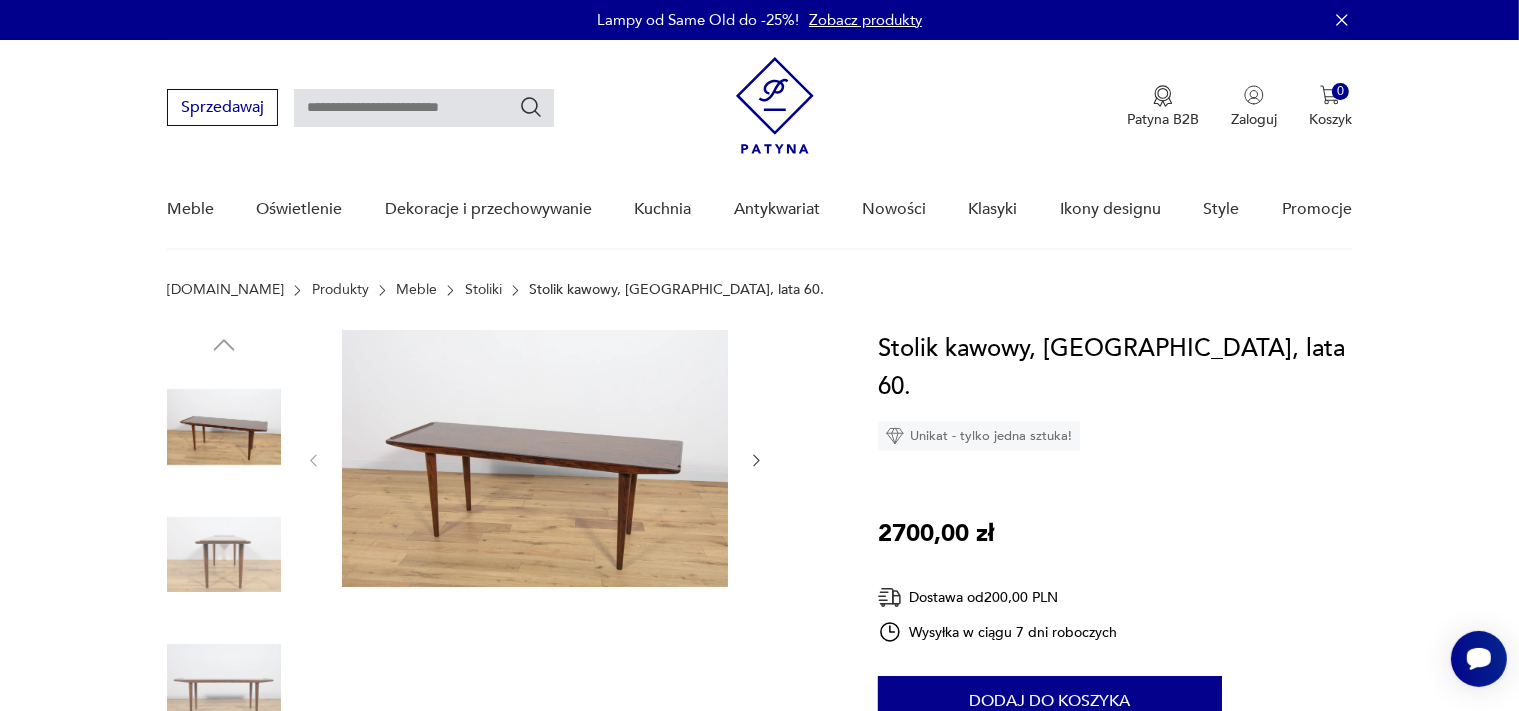 click at bounding box center (535, 458) 